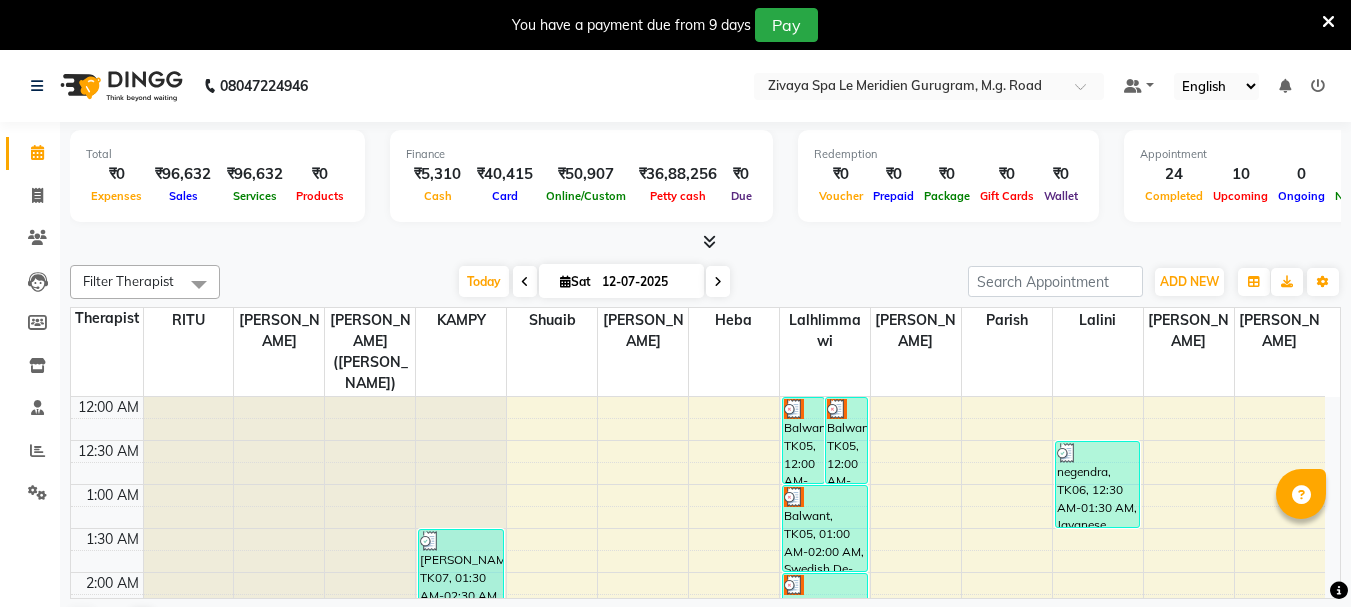 scroll, scrollTop: 0, scrollLeft: 0, axis: both 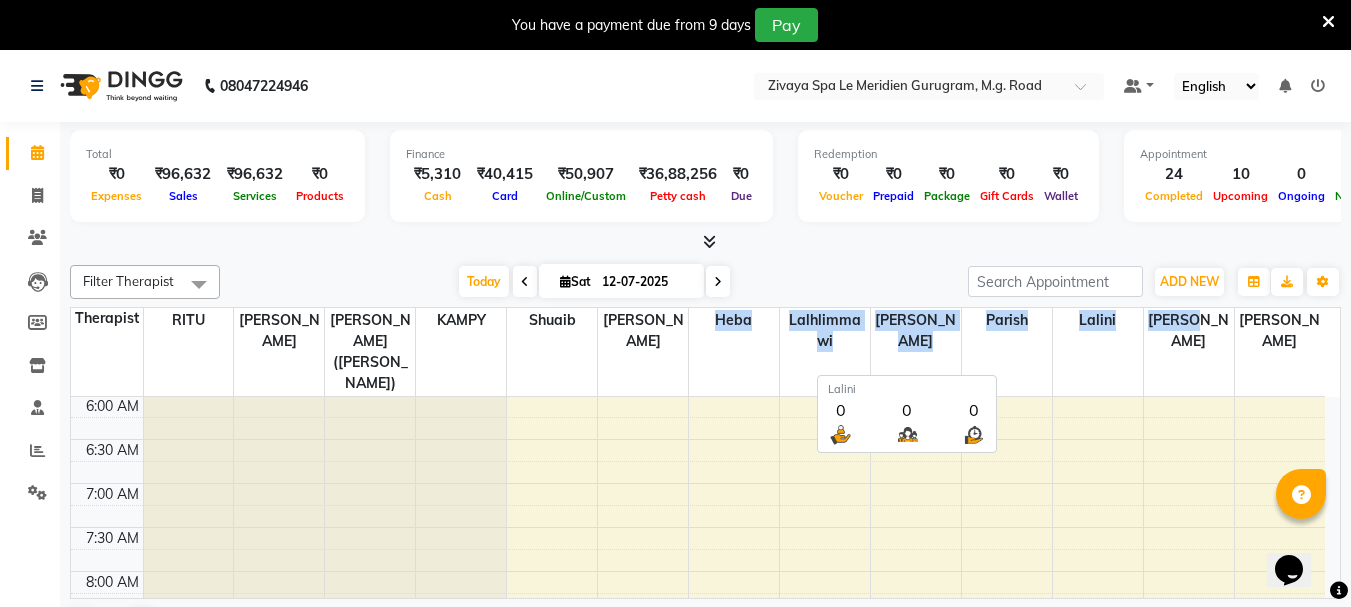 drag, startPoint x: 1050, startPoint y: 354, endPoint x: 1208, endPoint y: 357, distance: 158.02847 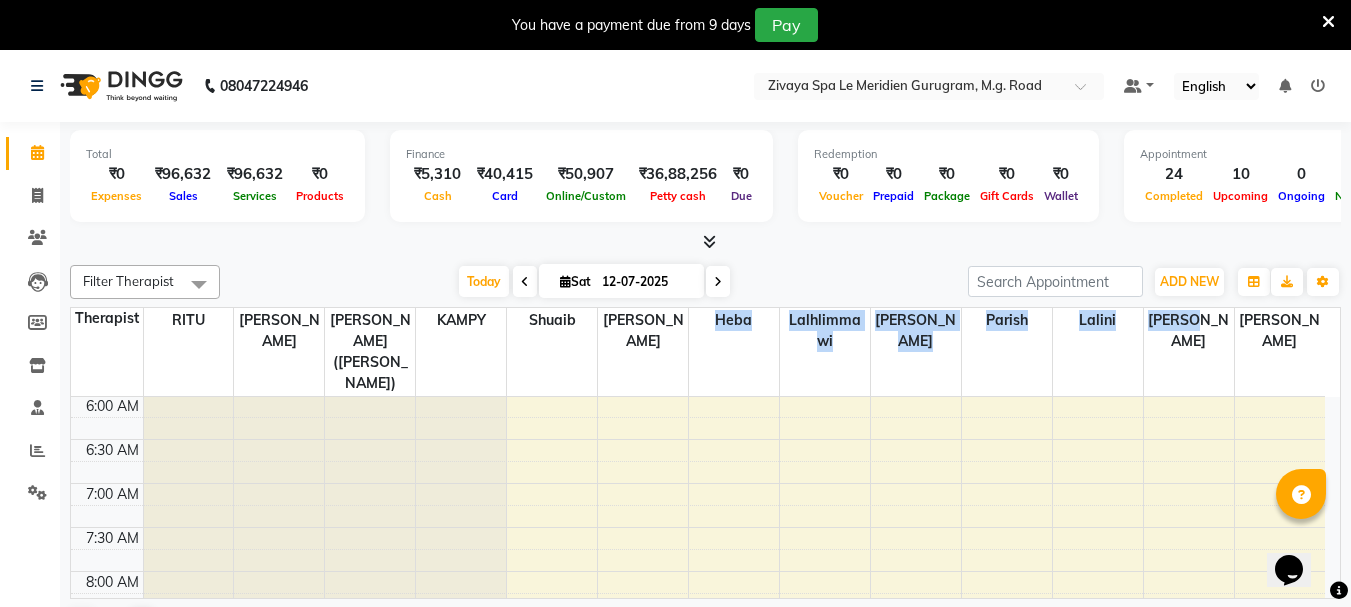 click at bounding box center [461, -132] 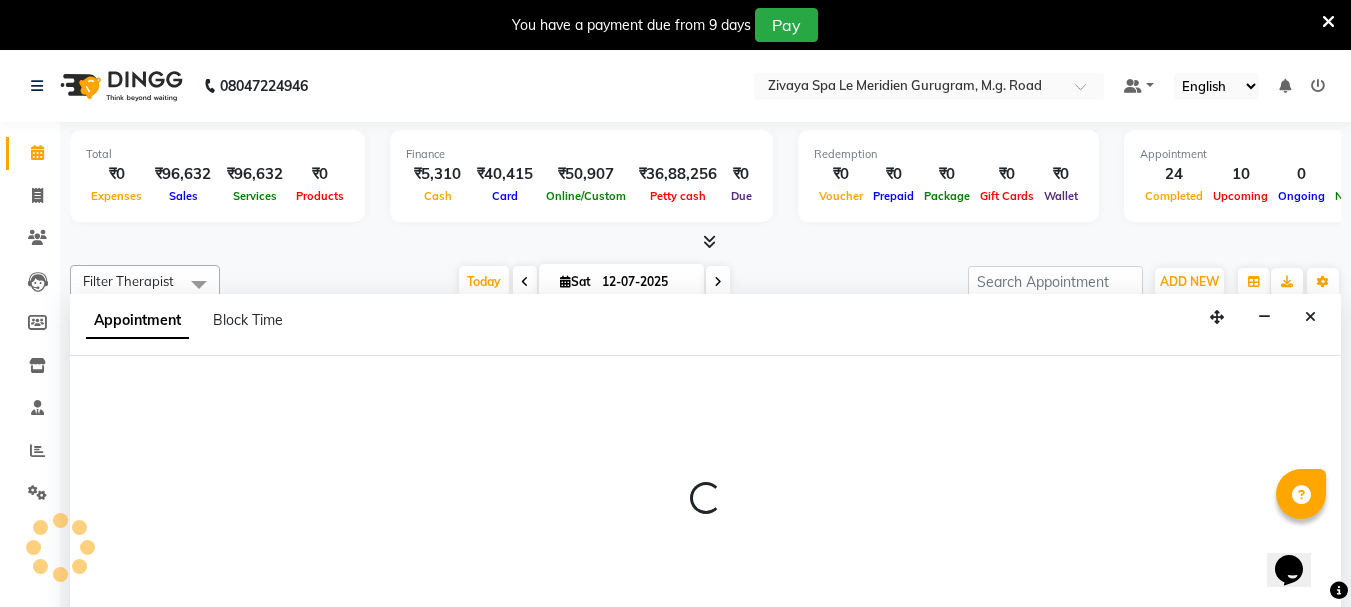 select on "49958" 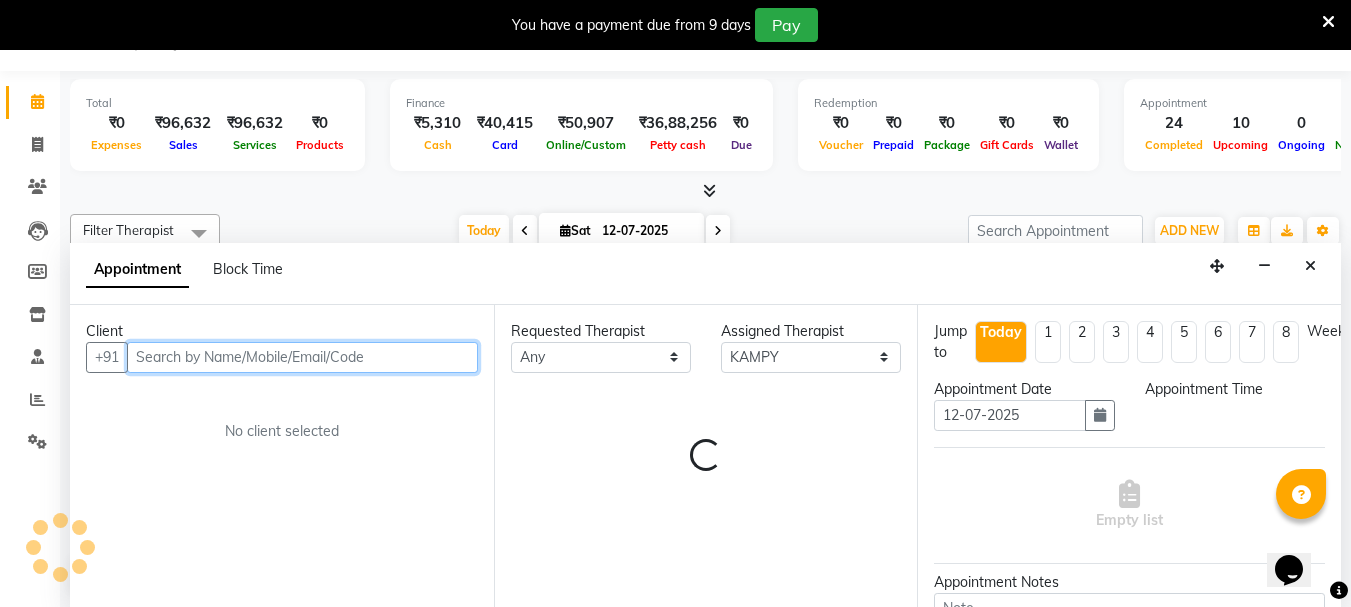 select on "420" 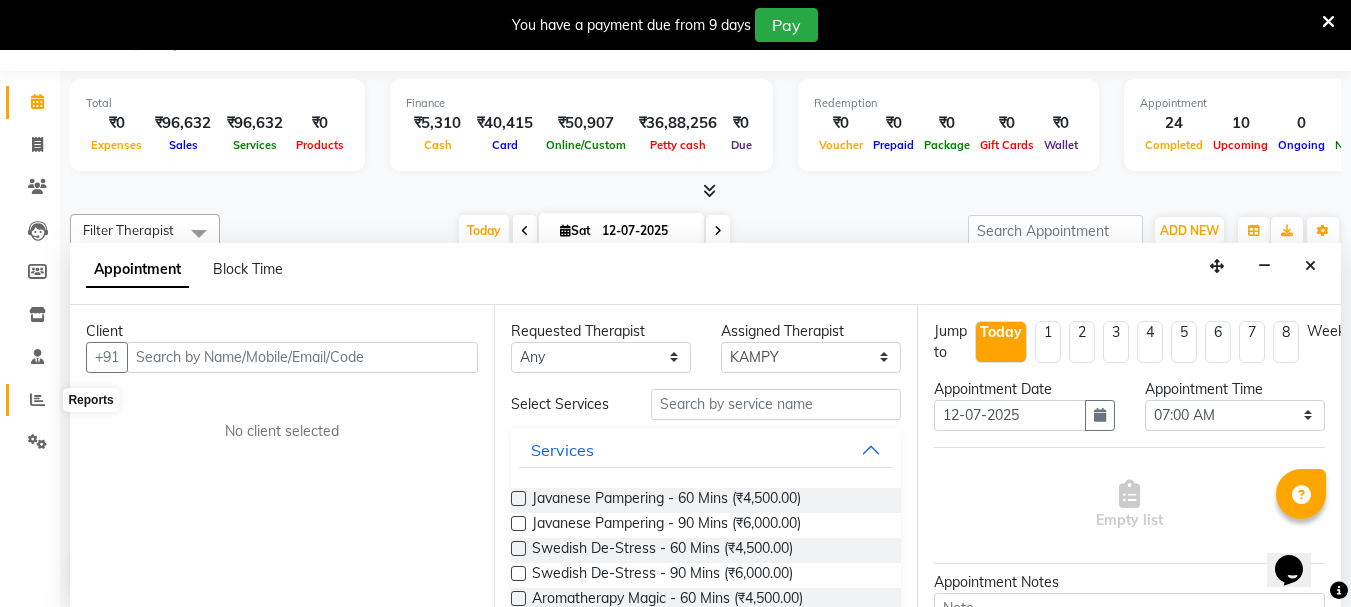 click 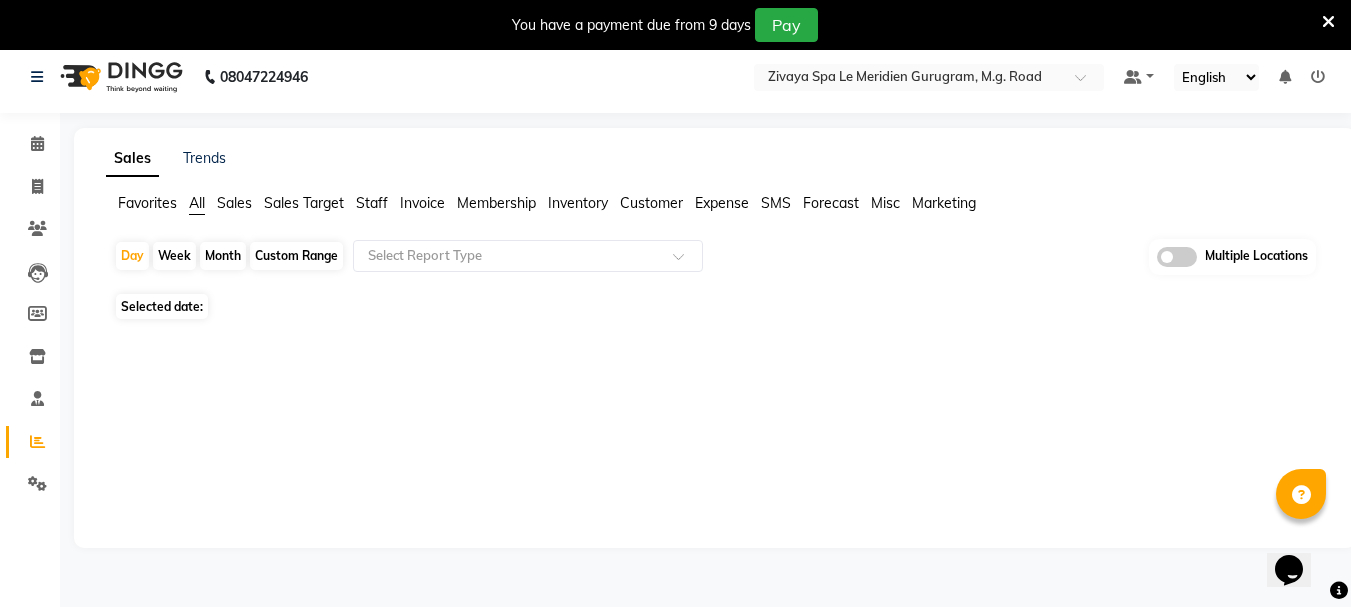 scroll, scrollTop: 0, scrollLeft: 0, axis: both 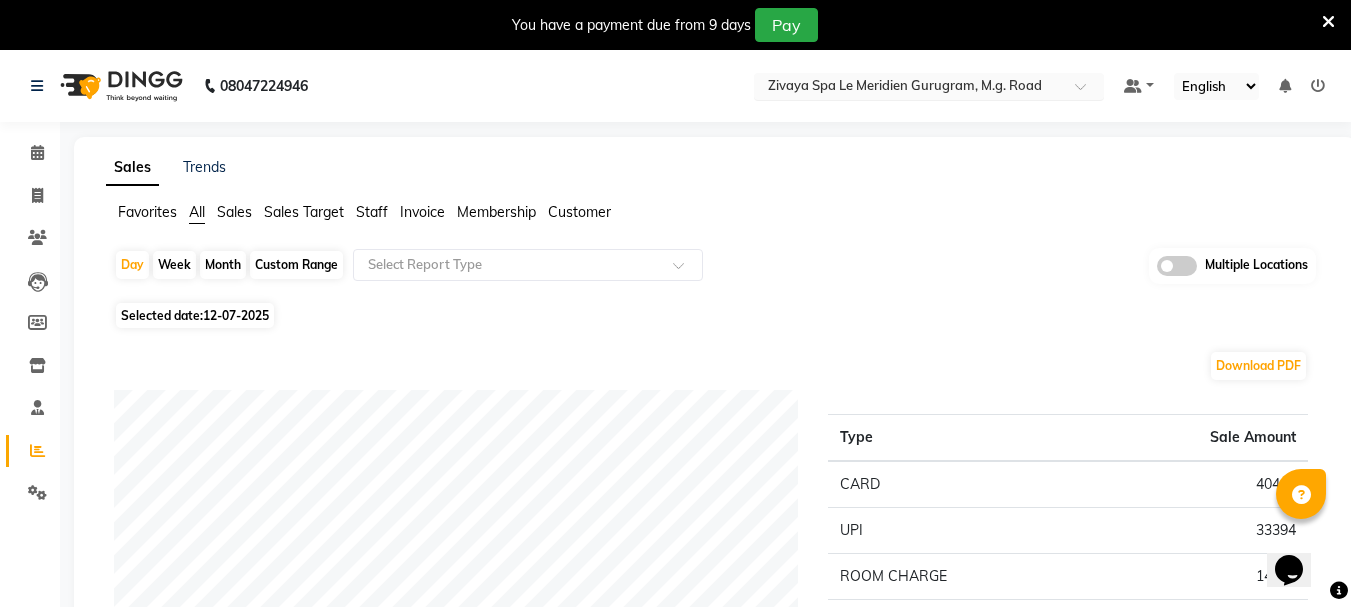 click at bounding box center (909, 88) 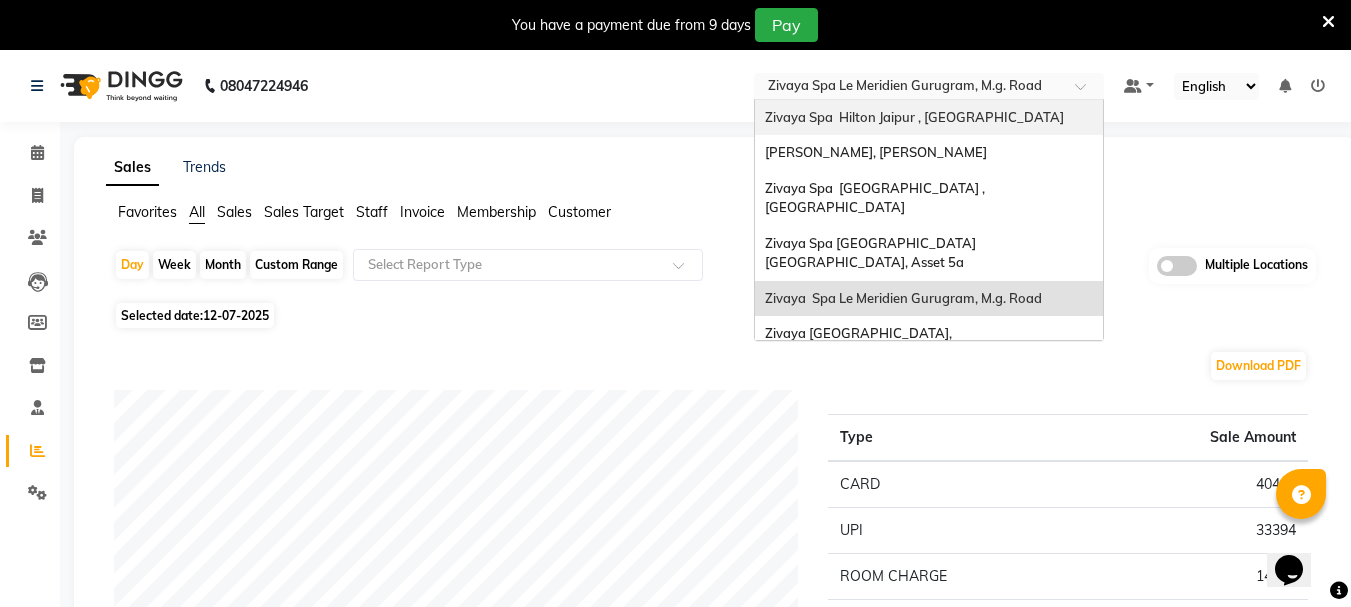 click on "Zivaya Spa  Hilton Jaipur , [GEOGRAPHIC_DATA]" at bounding box center [914, 117] 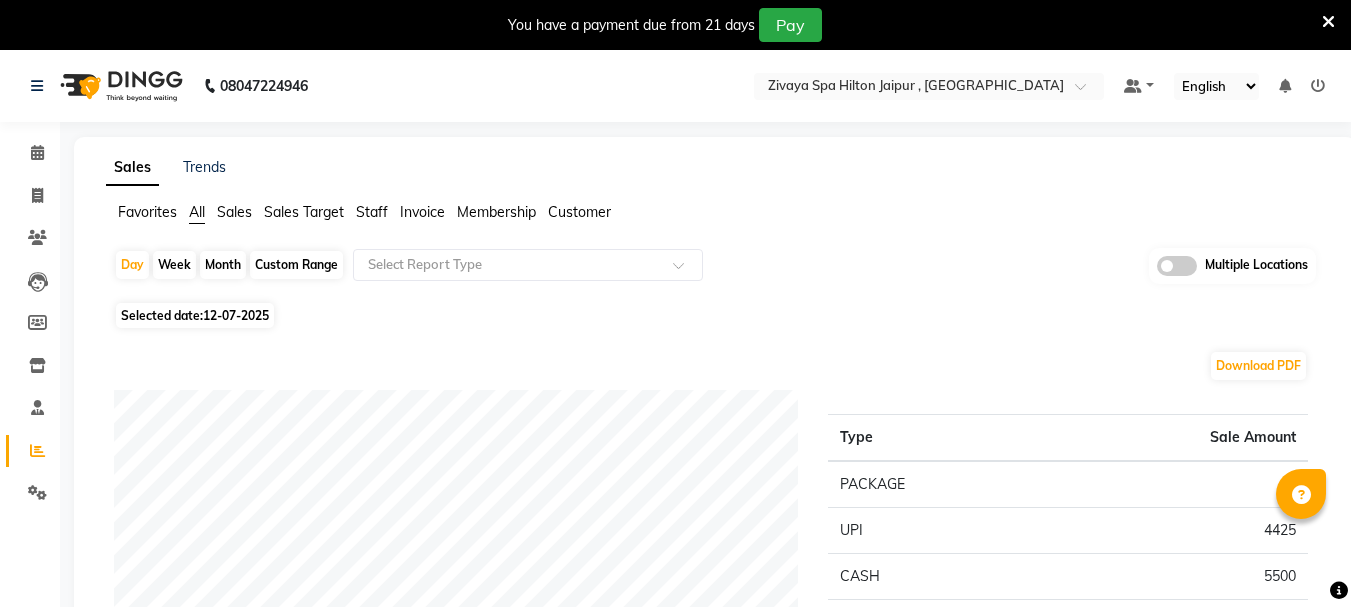 scroll, scrollTop: 200, scrollLeft: 0, axis: vertical 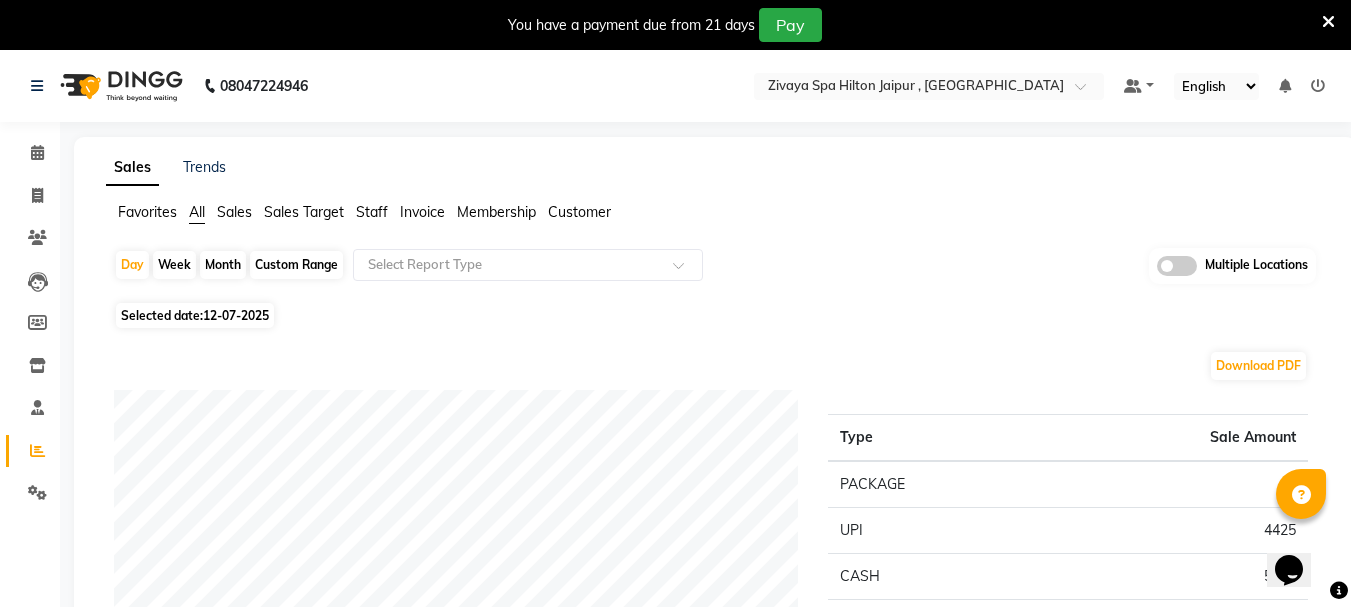 click on "08047224946 Select Location × Zivaya Spa  Hilton Jaipur , Jaipur  Default Panel My Panel English ENGLISH Español العربية मराठी हिंदी ગુજરાતી தமிழ் 中文 Notifications nothing to show" 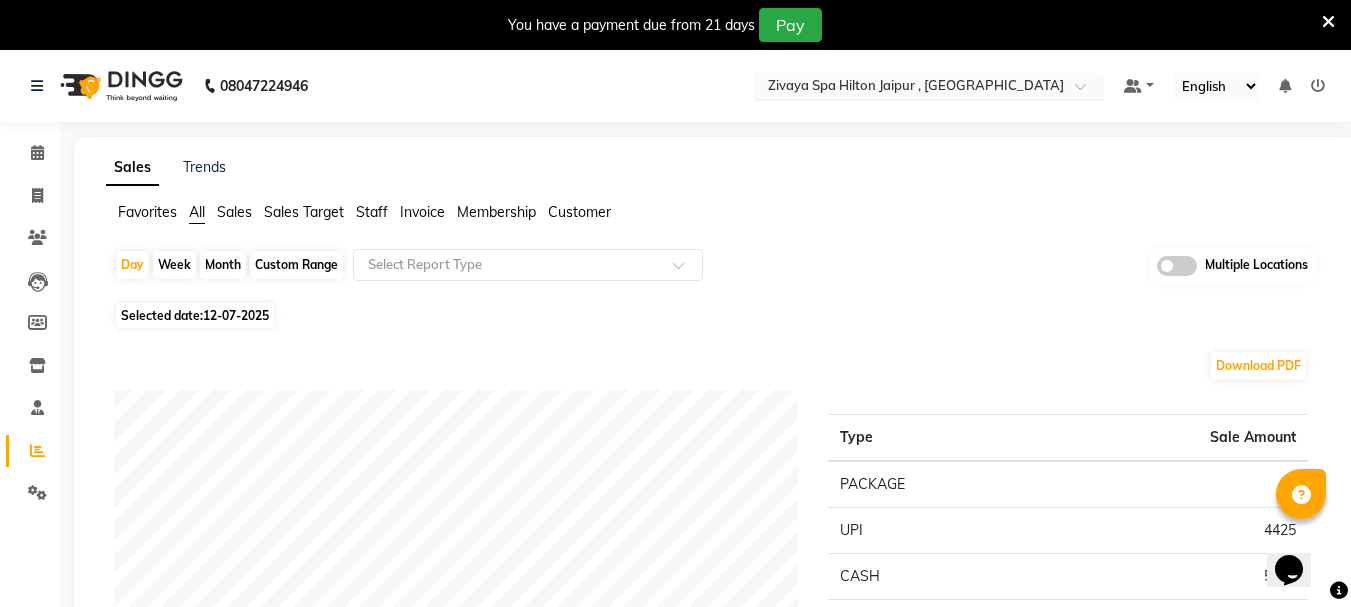 click at bounding box center (909, 88) 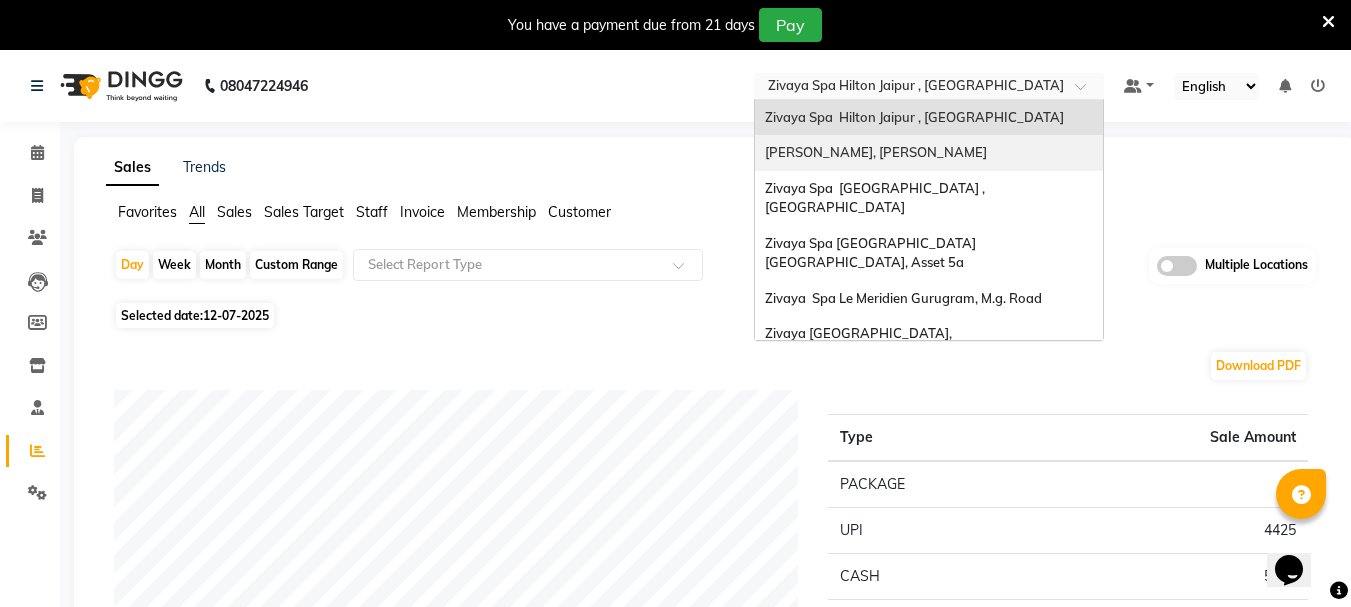 click on "Sayaji Zivaya, Vijay Nagar" at bounding box center (876, 152) 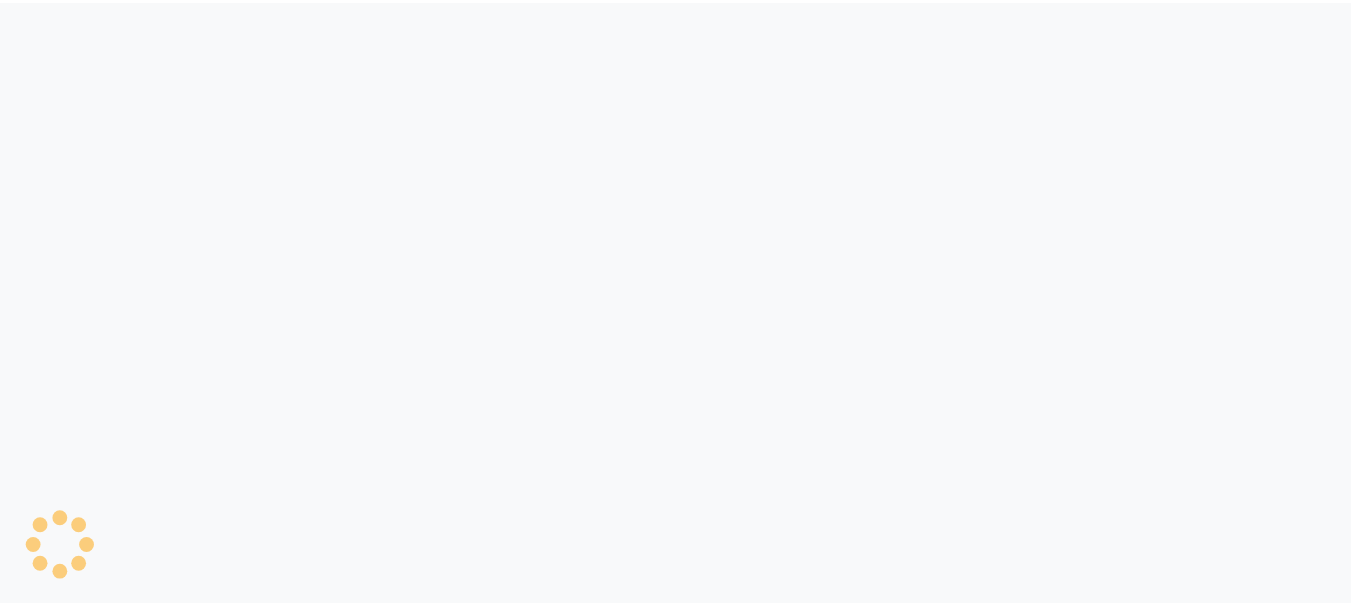 scroll, scrollTop: 0, scrollLeft: 0, axis: both 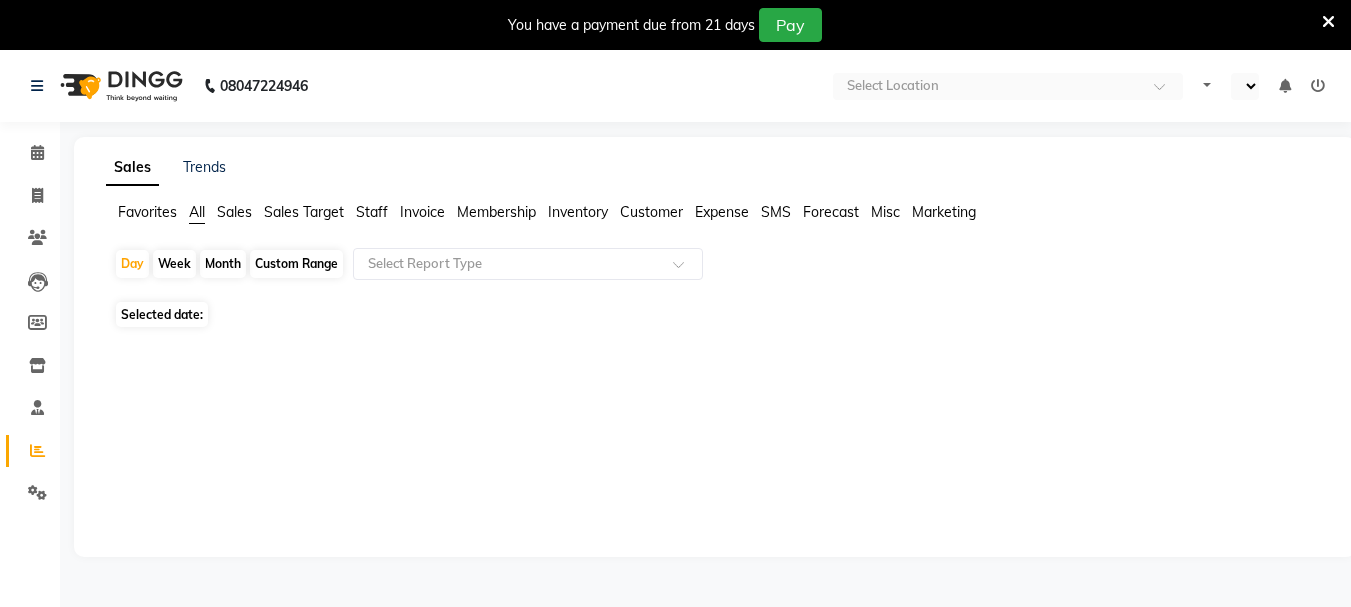 select on "en" 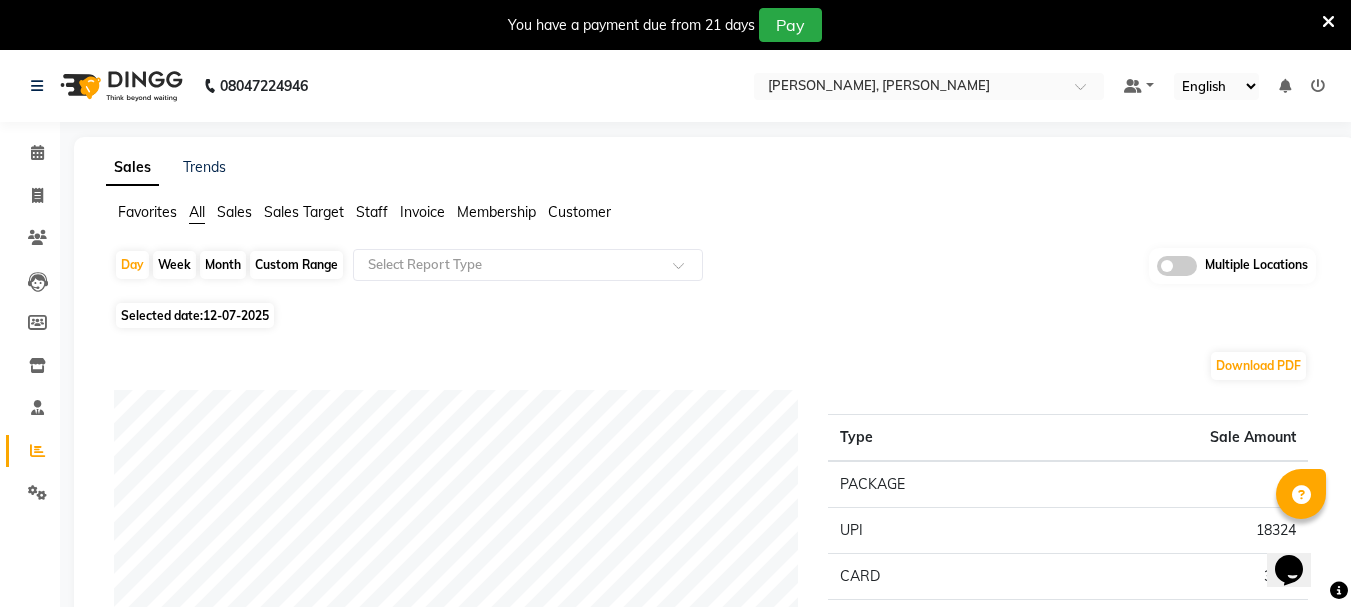 scroll, scrollTop: 0, scrollLeft: 0, axis: both 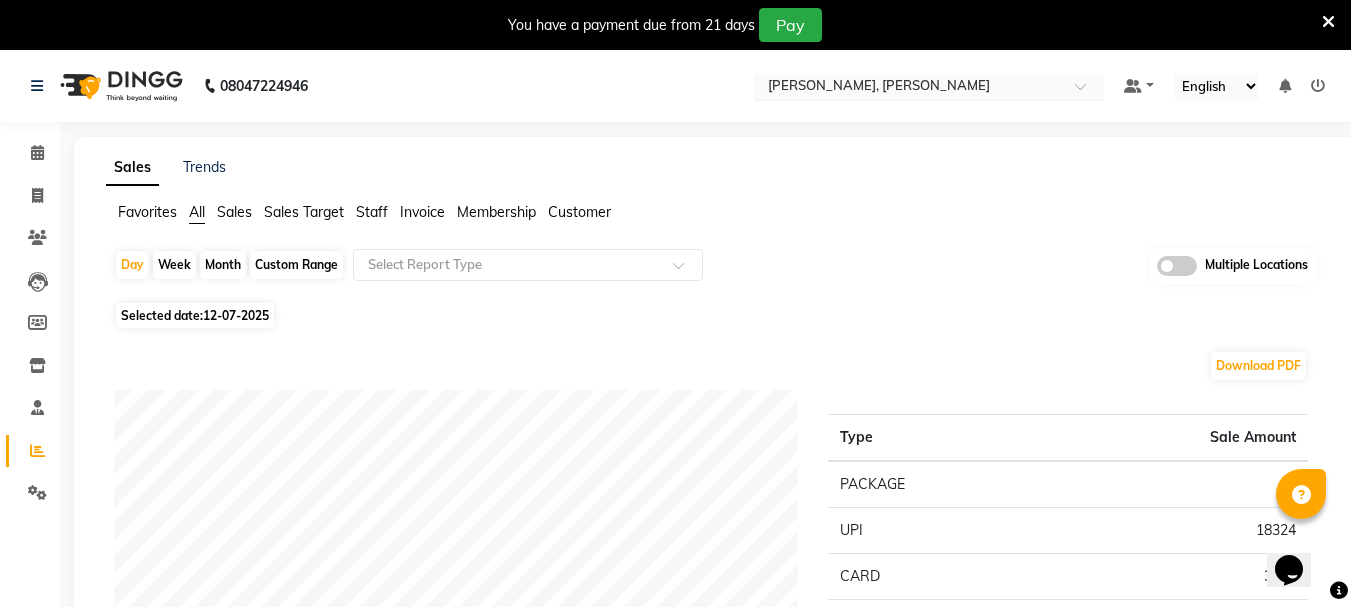 click on "Select Location × Sayaji Zivaya, Vijay Nagar" at bounding box center (929, 86) 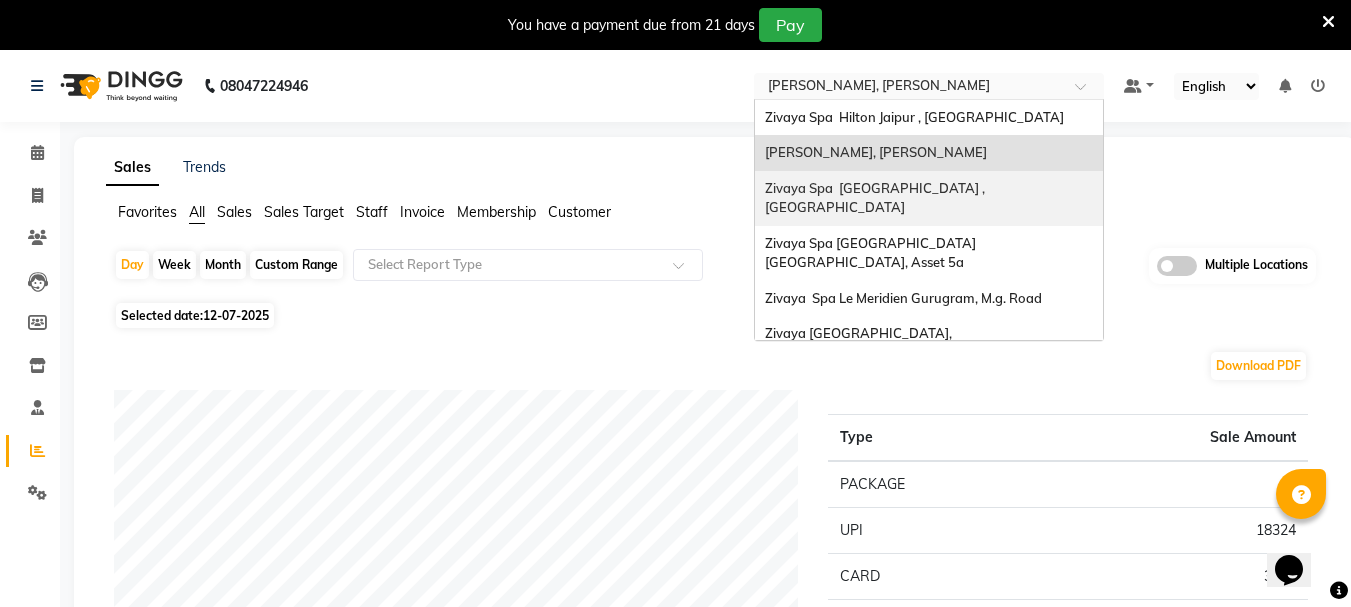 click on "Zivaya Spa  [GEOGRAPHIC_DATA] , [GEOGRAPHIC_DATA]" at bounding box center (876, 198) 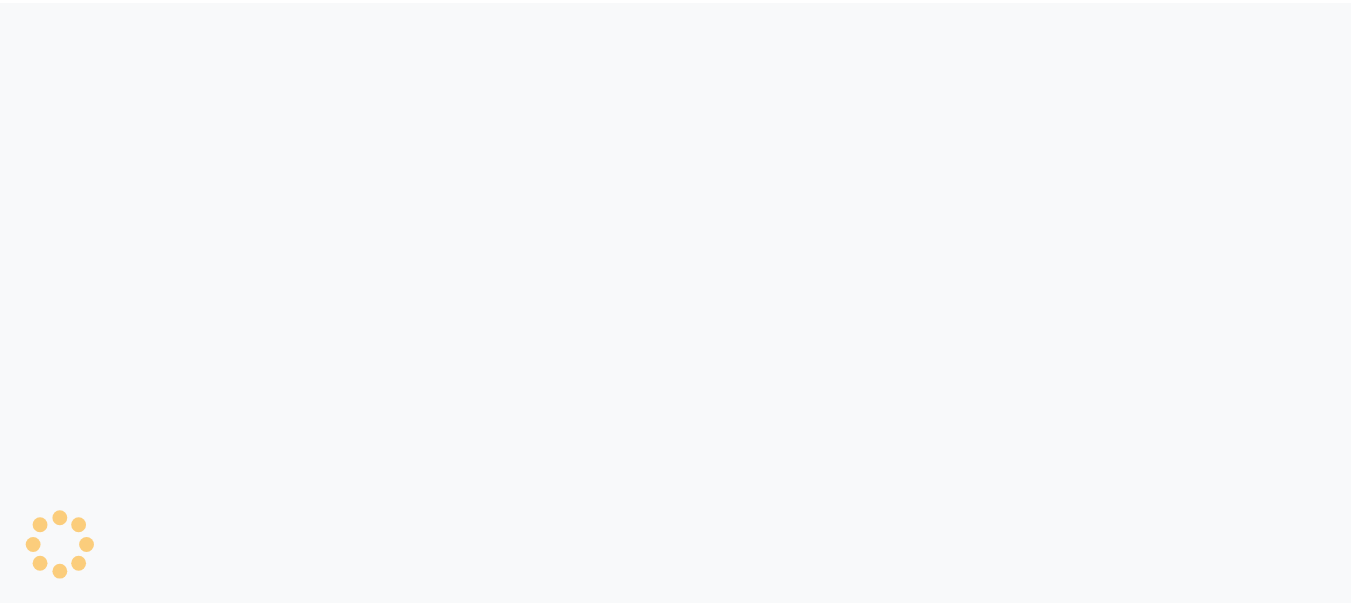 scroll, scrollTop: 0, scrollLeft: 0, axis: both 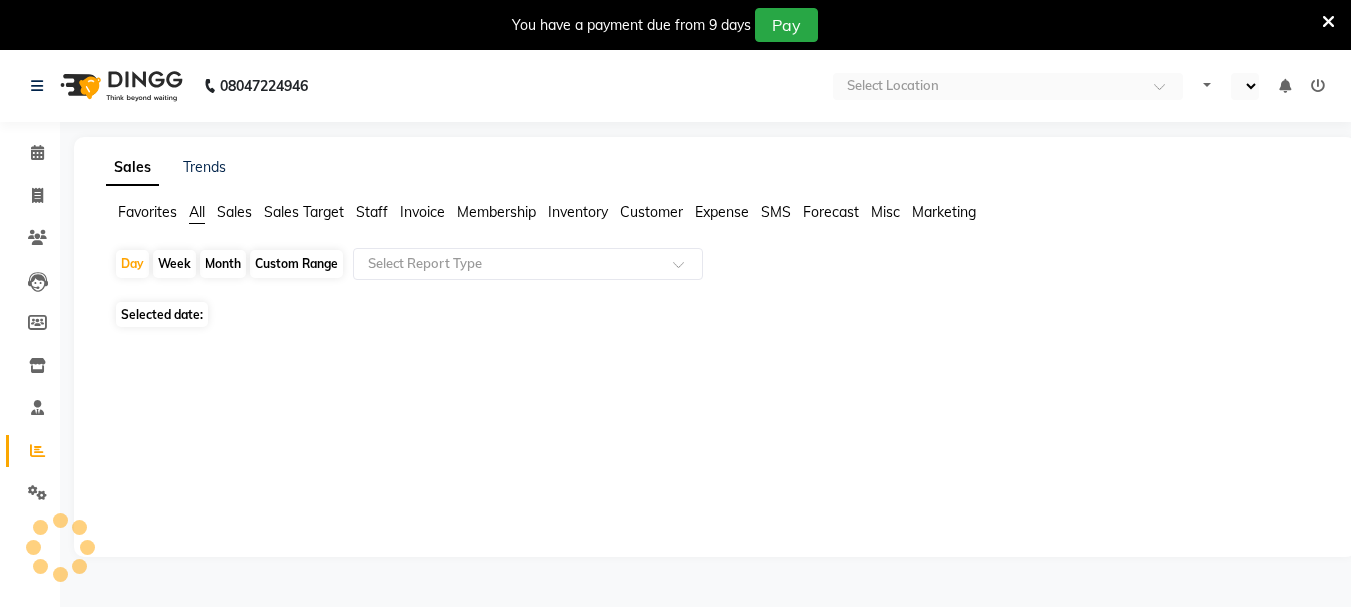 select on "en" 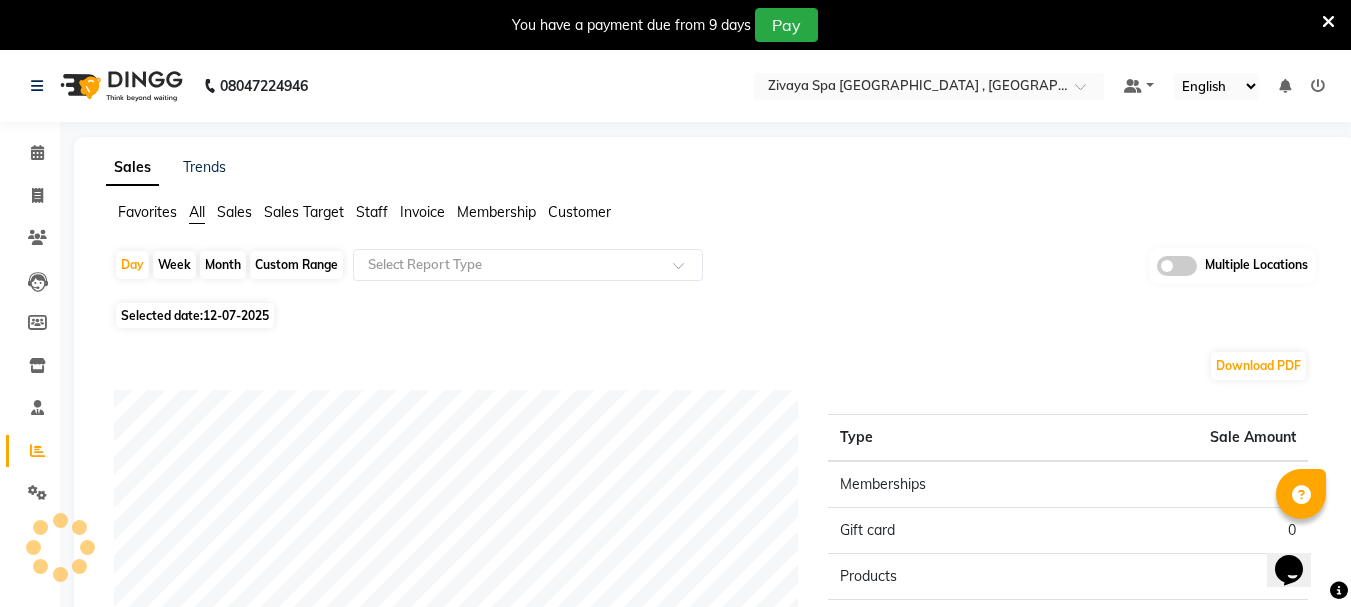 scroll, scrollTop: 0, scrollLeft: 0, axis: both 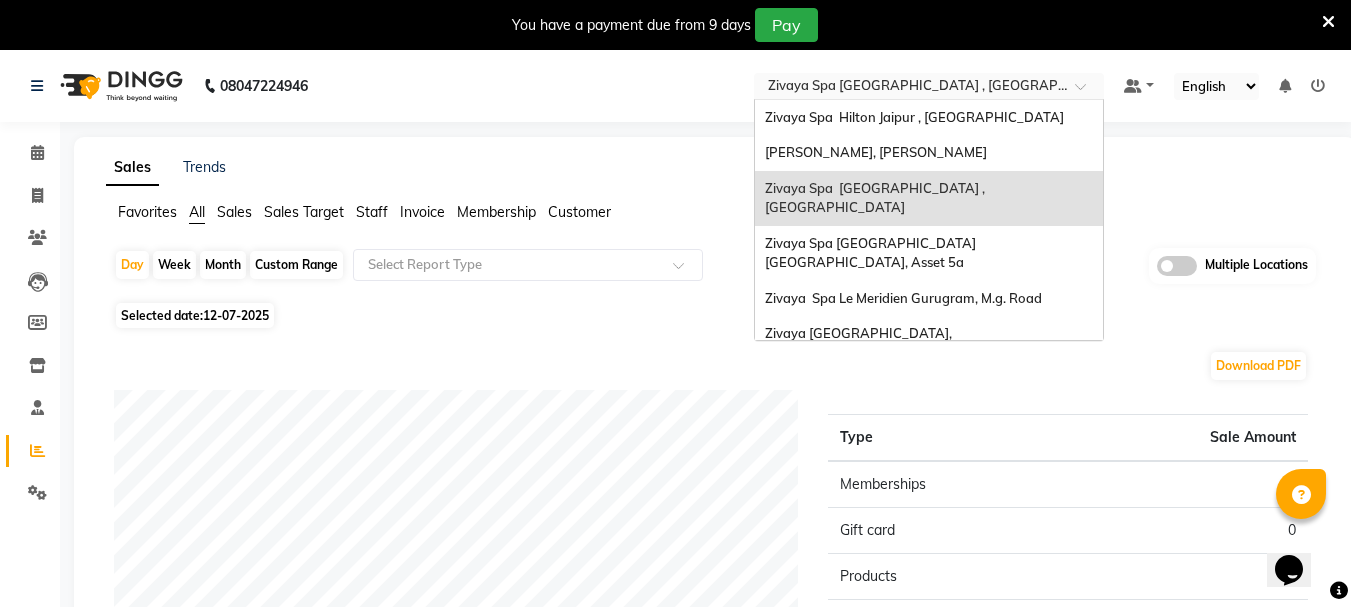 click at bounding box center [909, 88] 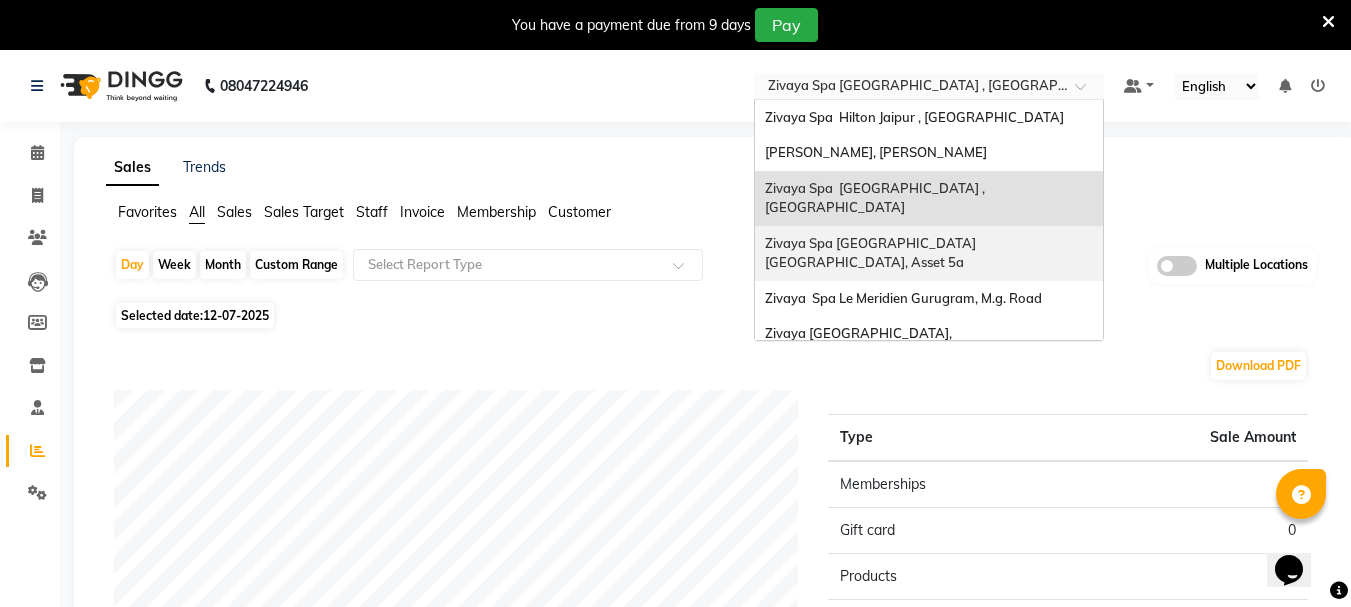 click on "Zivaya Spa [GEOGRAPHIC_DATA] [GEOGRAPHIC_DATA], Asset 5a" at bounding box center (929, 253) 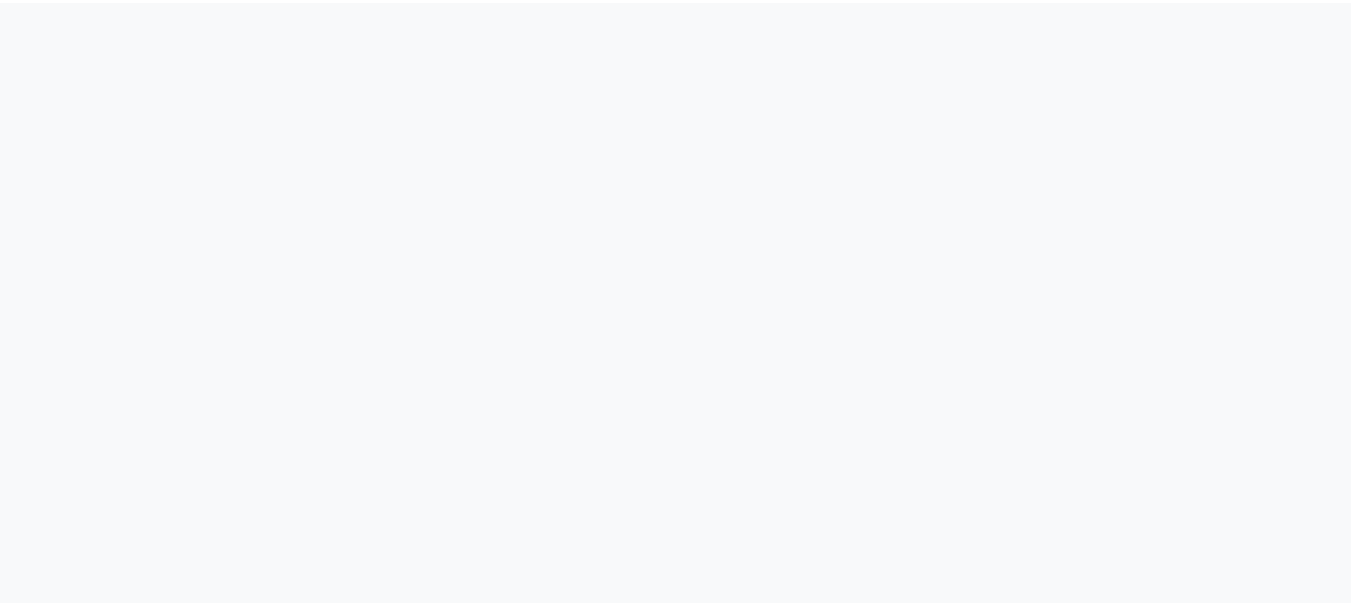 scroll, scrollTop: 0, scrollLeft: 0, axis: both 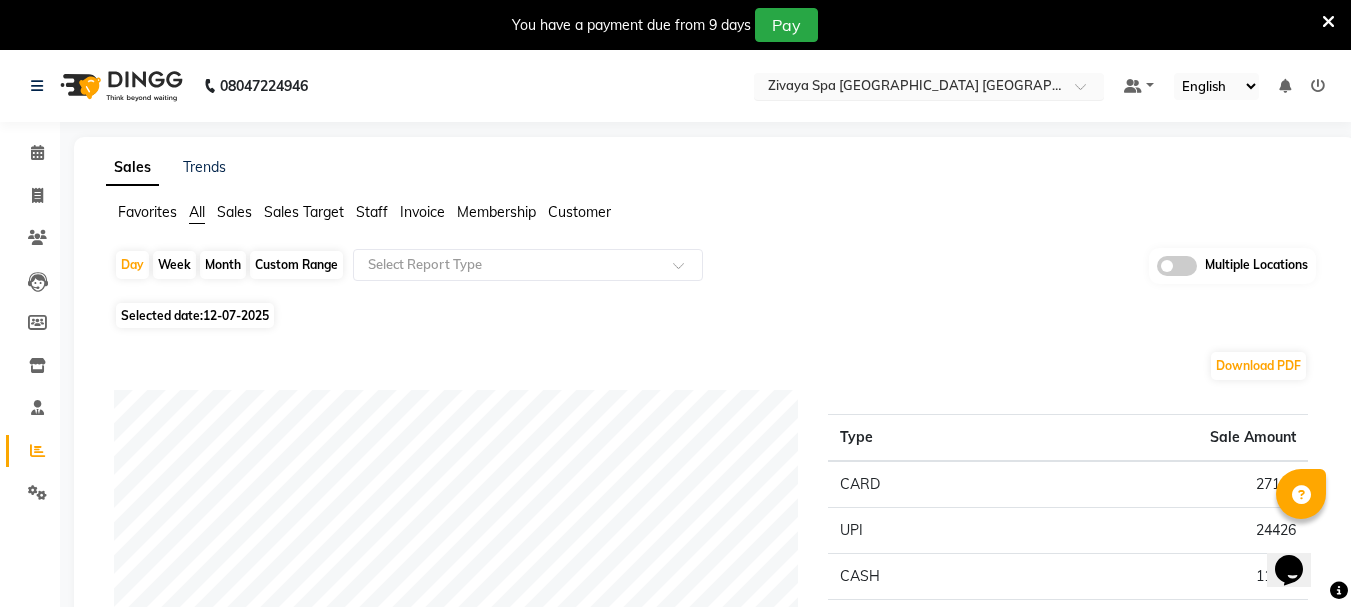 click at bounding box center [909, 88] 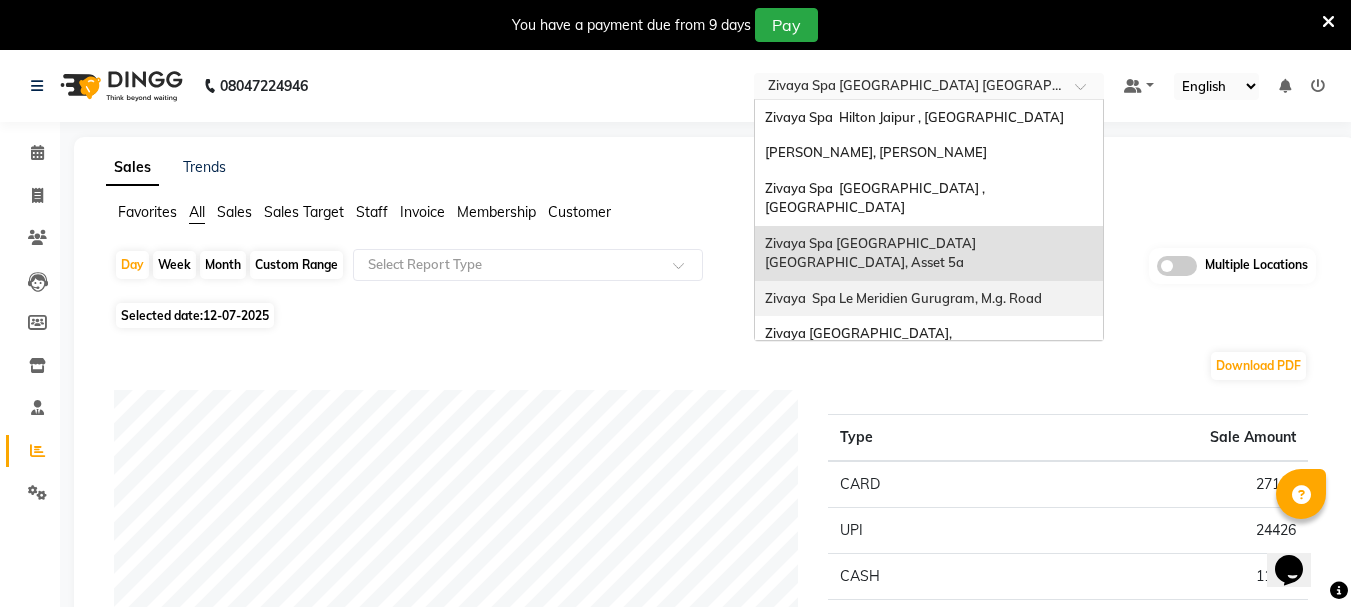 click on "Zivaya  Spa Le Meridien Gurugram, M.g. Road" at bounding box center (903, 298) 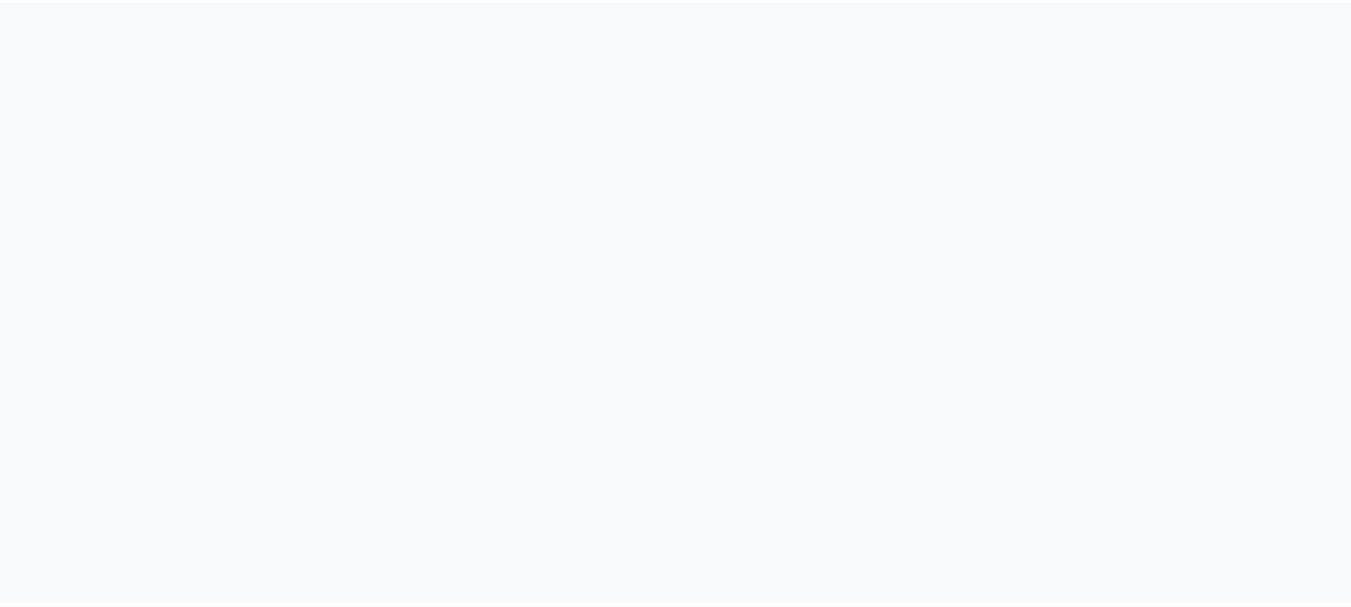 scroll, scrollTop: 0, scrollLeft: 0, axis: both 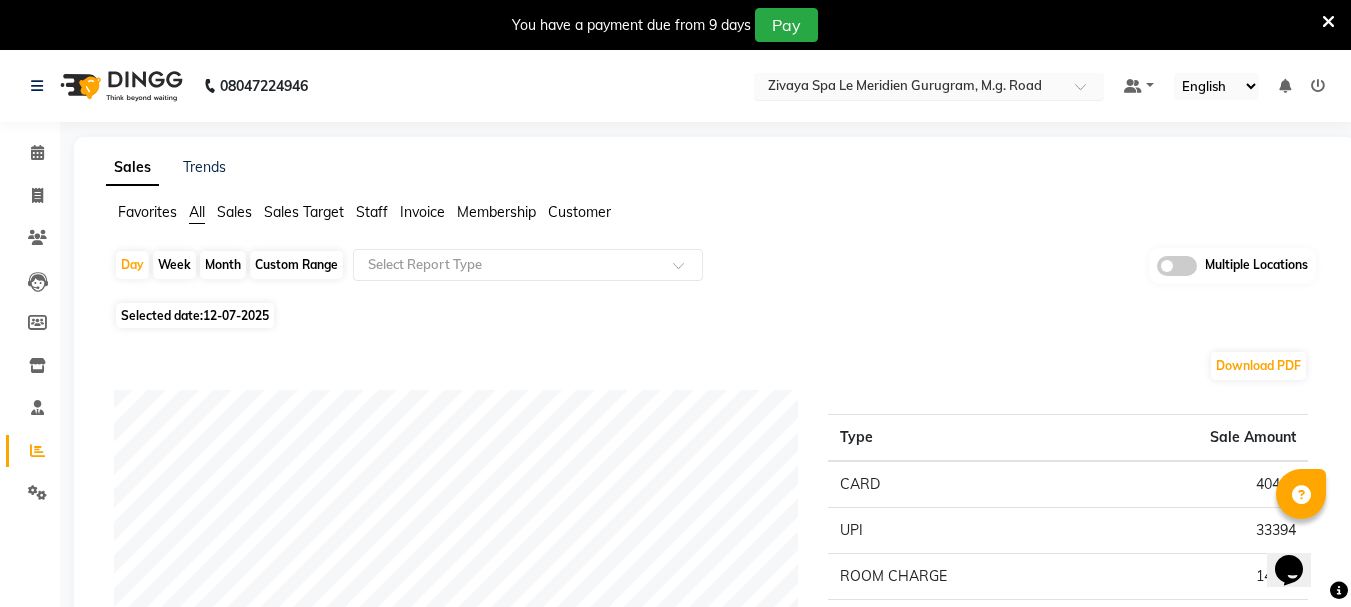click at bounding box center (909, 88) 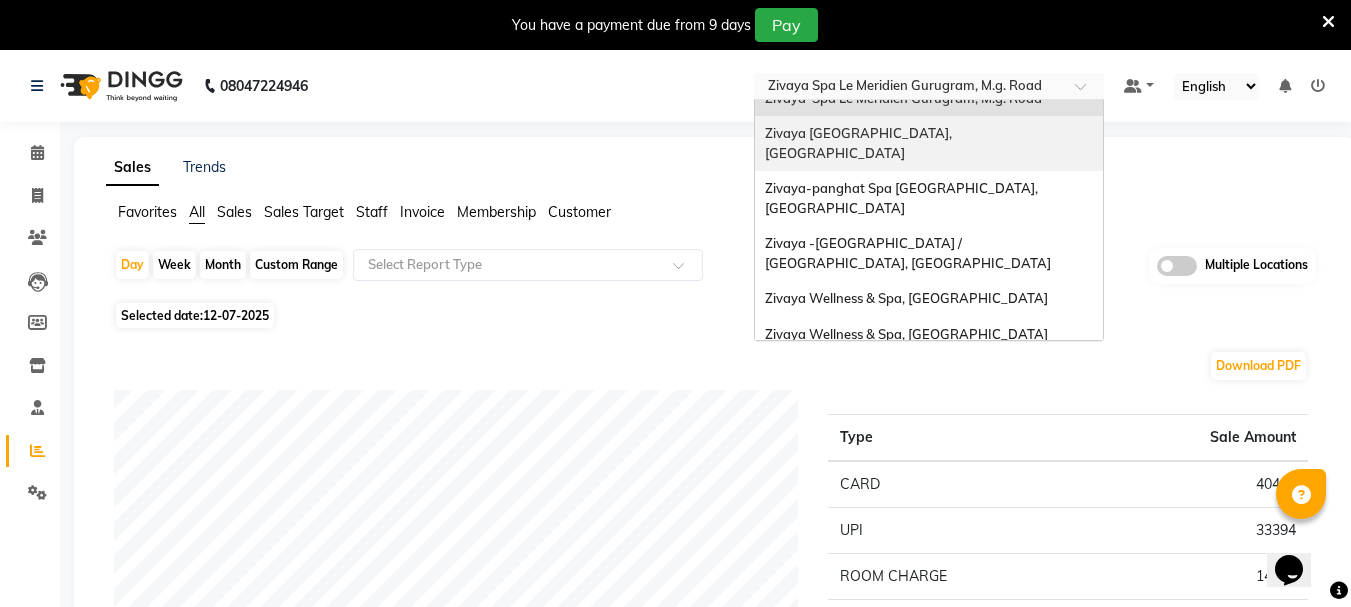 scroll, scrollTop: 100, scrollLeft: 0, axis: vertical 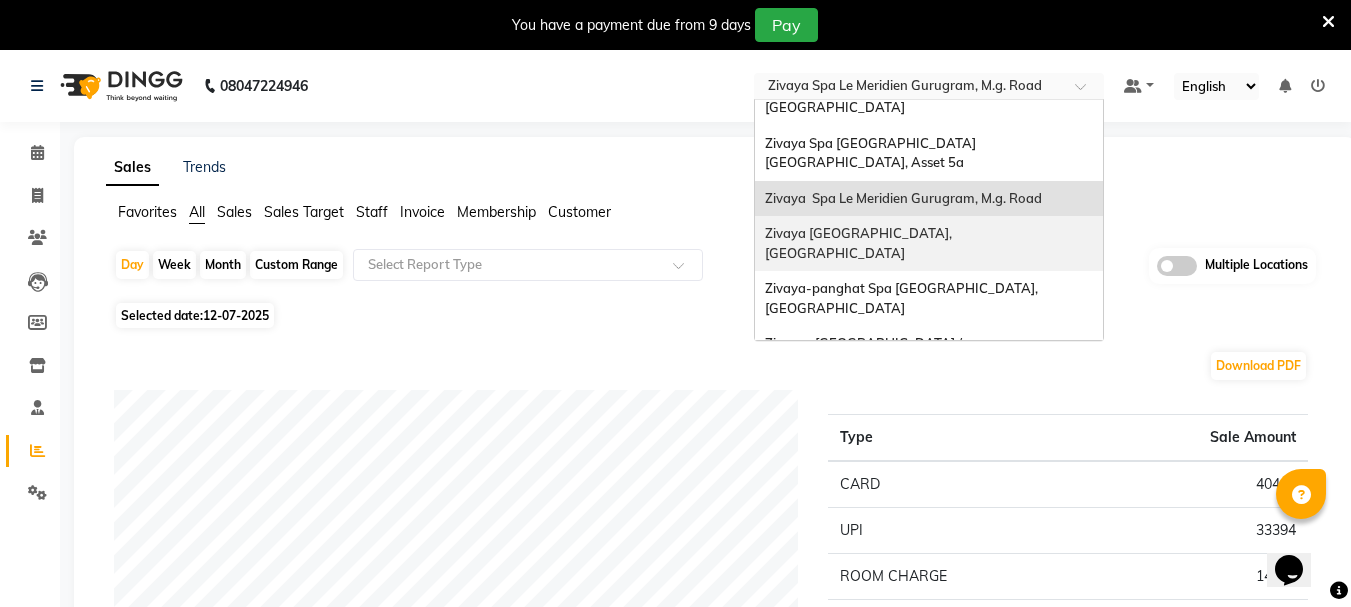 click on "Zivaya [GEOGRAPHIC_DATA],  [GEOGRAPHIC_DATA]" at bounding box center (861, 243) 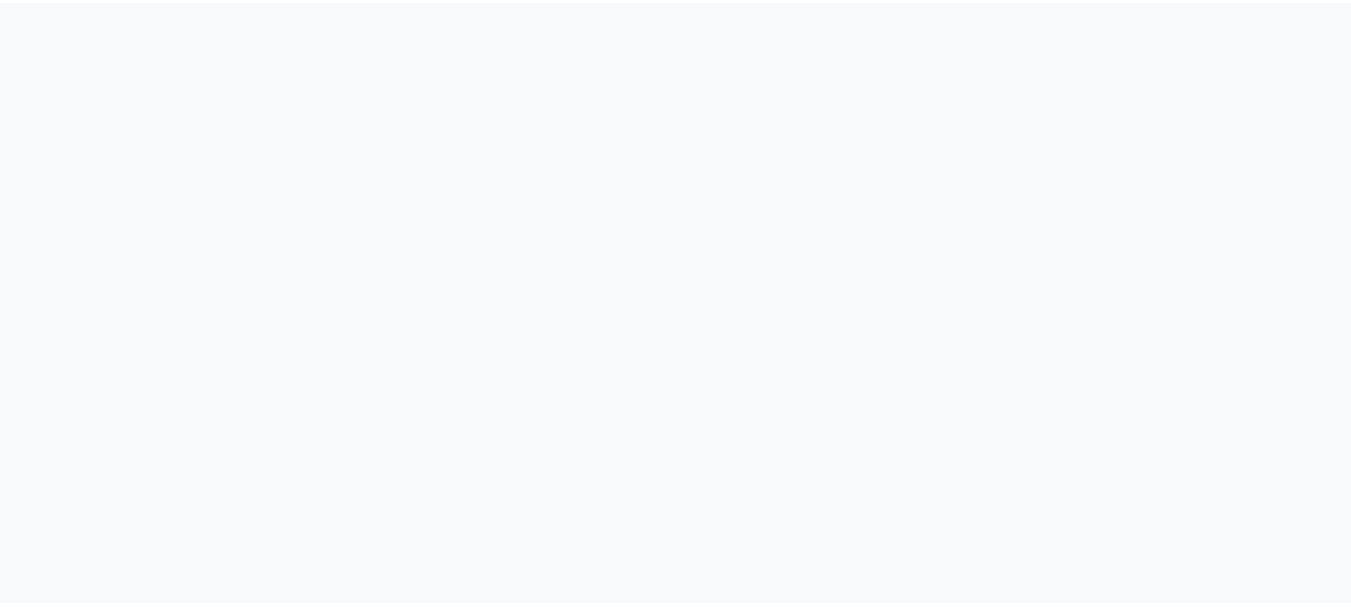 scroll, scrollTop: 0, scrollLeft: 0, axis: both 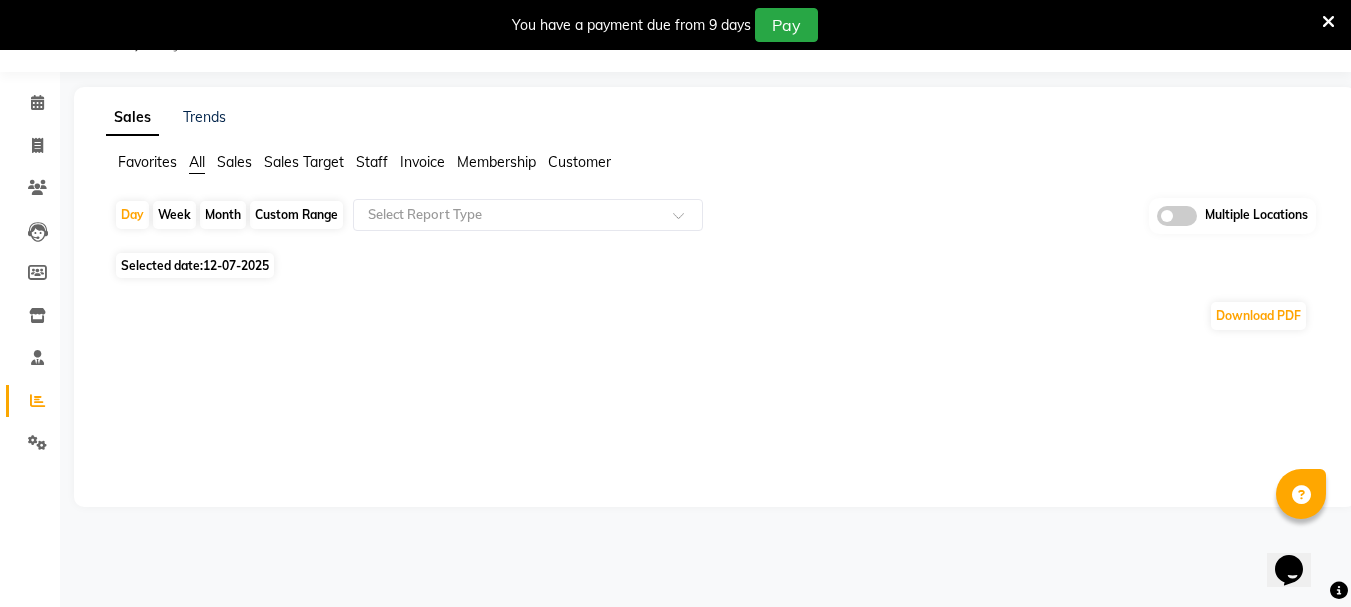 select on "en" 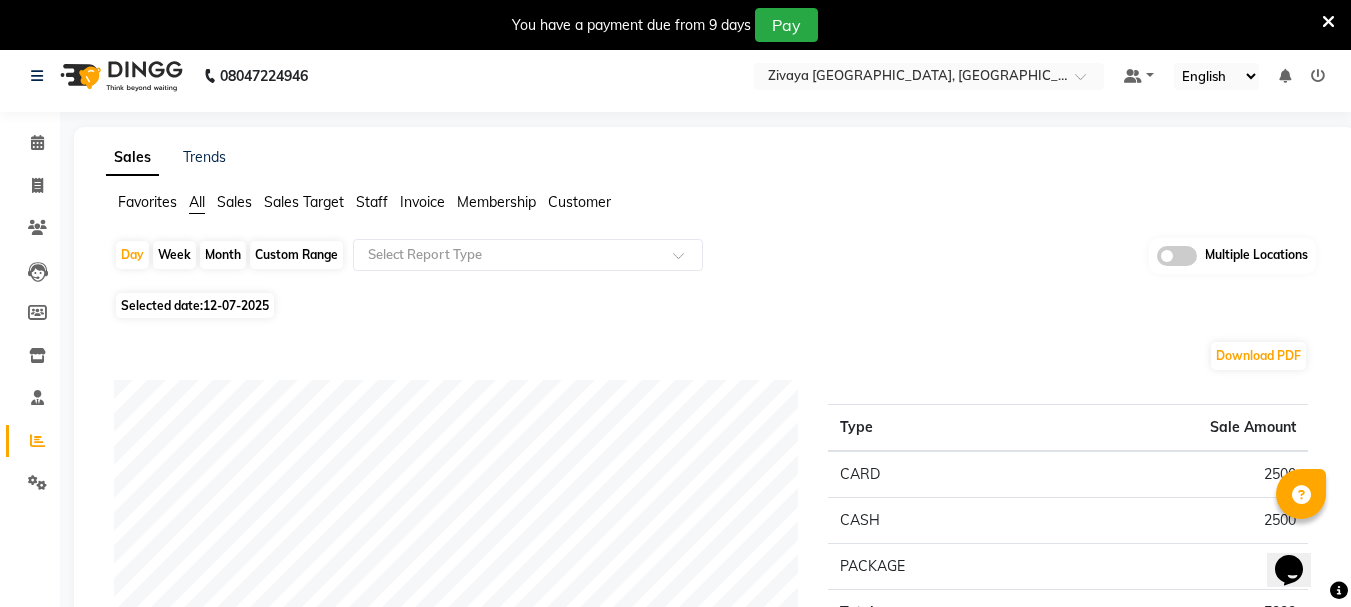 scroll, scrollTop: 0, scrollLeft: 0, axis: both 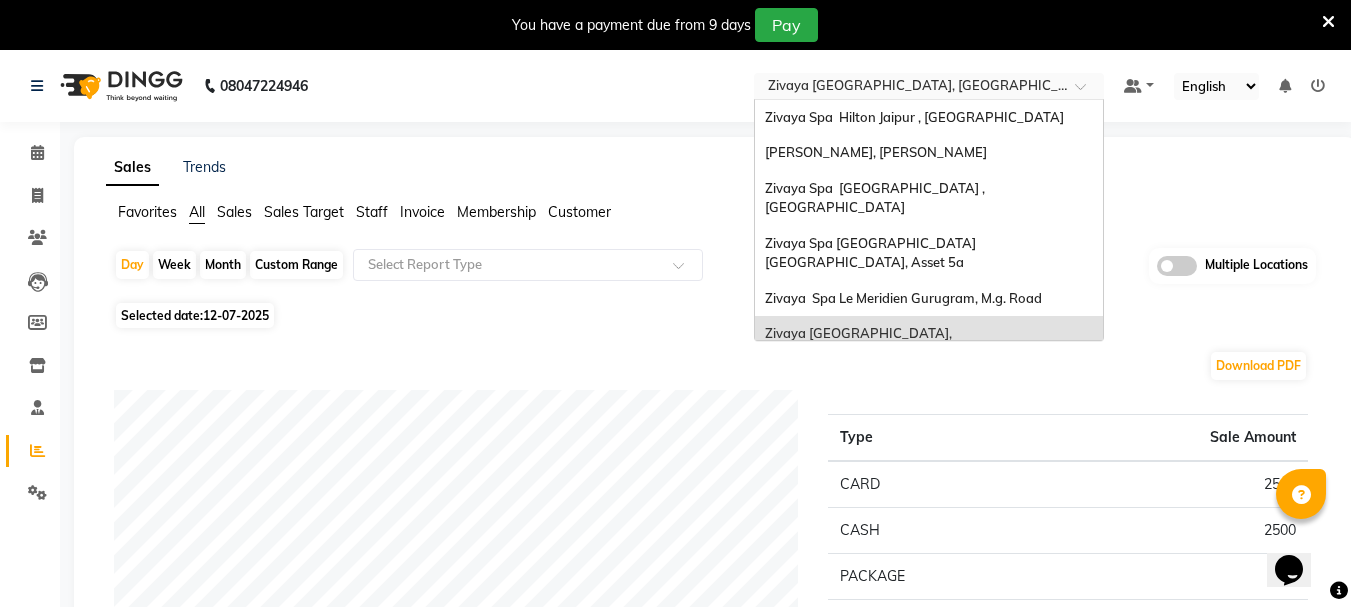 click at bounding box center (909, 88) 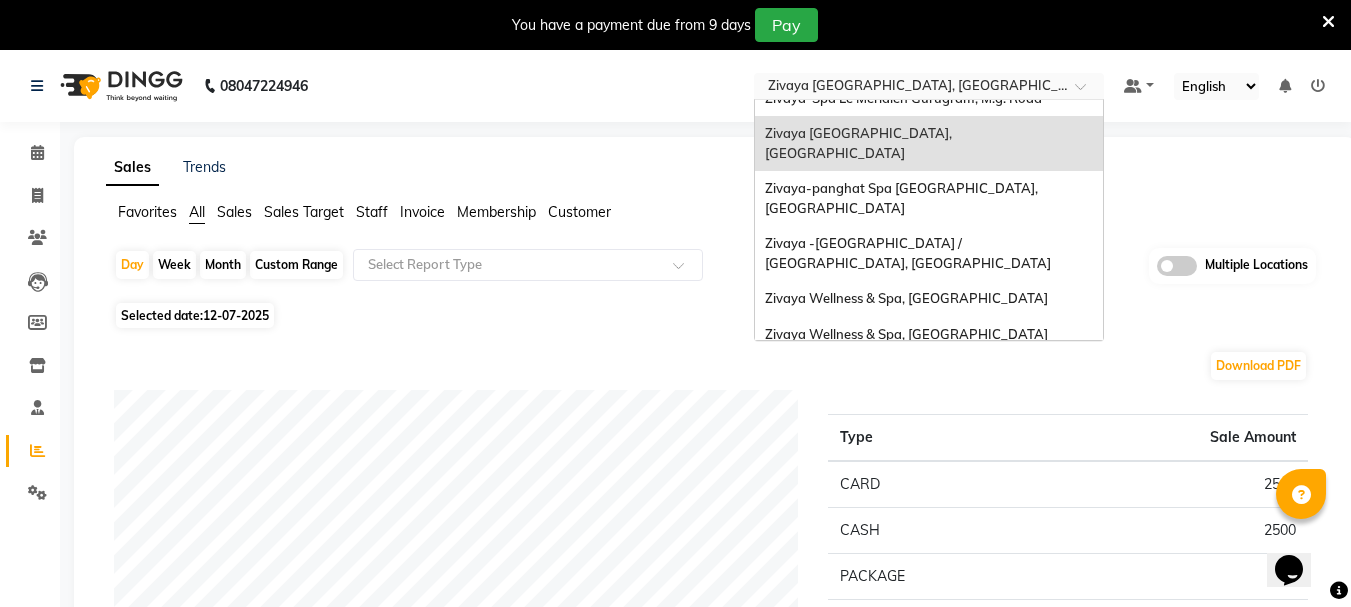 scroll, scrollTop: 100, scrollLeft: 0, axis: vertical 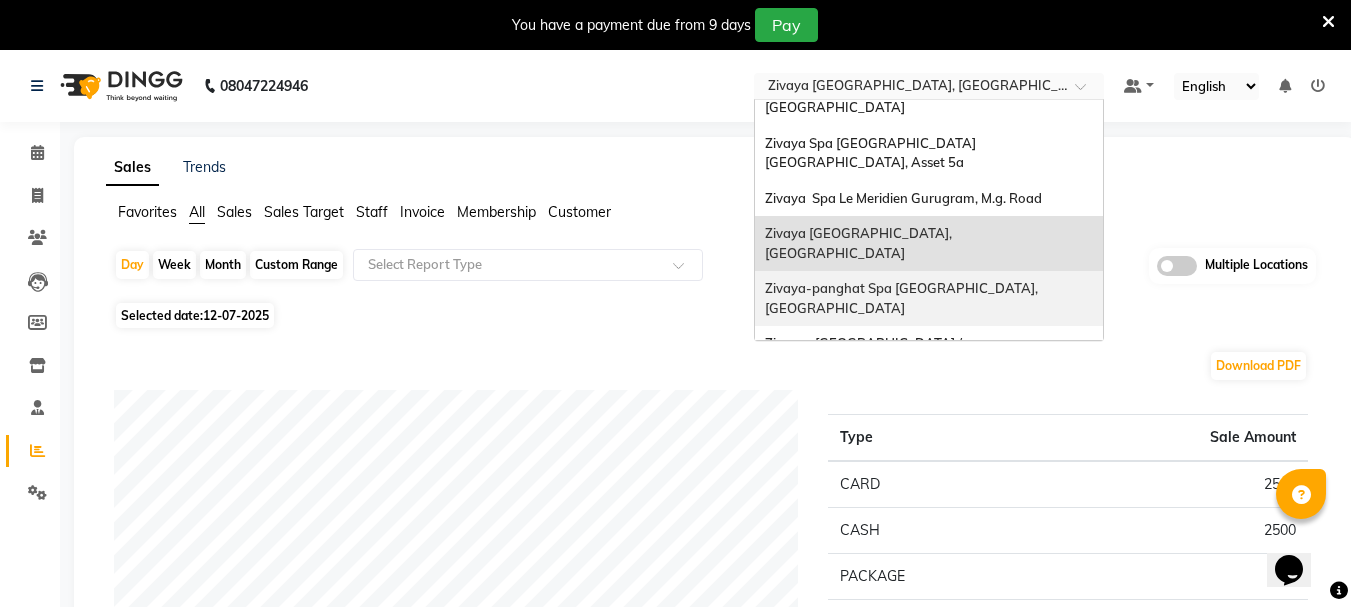 click on "Zivaya-panghat Spa [GEOGRAPHIC_DATA], [GEOGRAPHIC_DATA]" at bounding box center [903, 298] 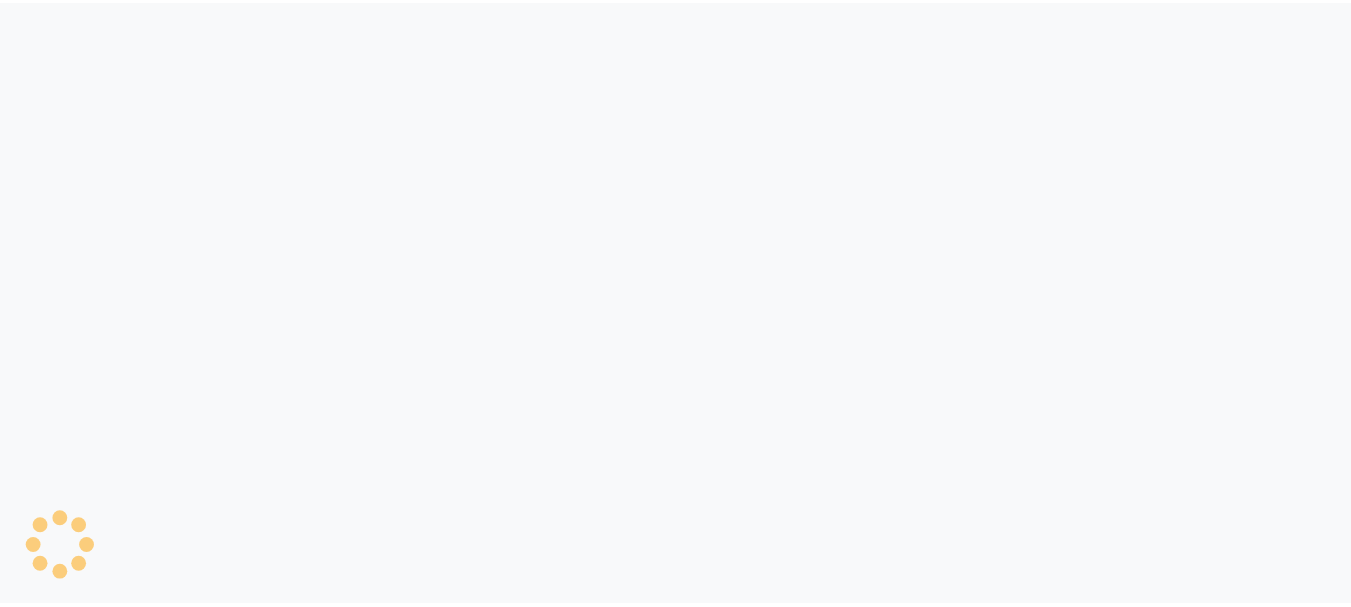 scroll, scrollTop: 0, scrollLeft: 0, axis: both 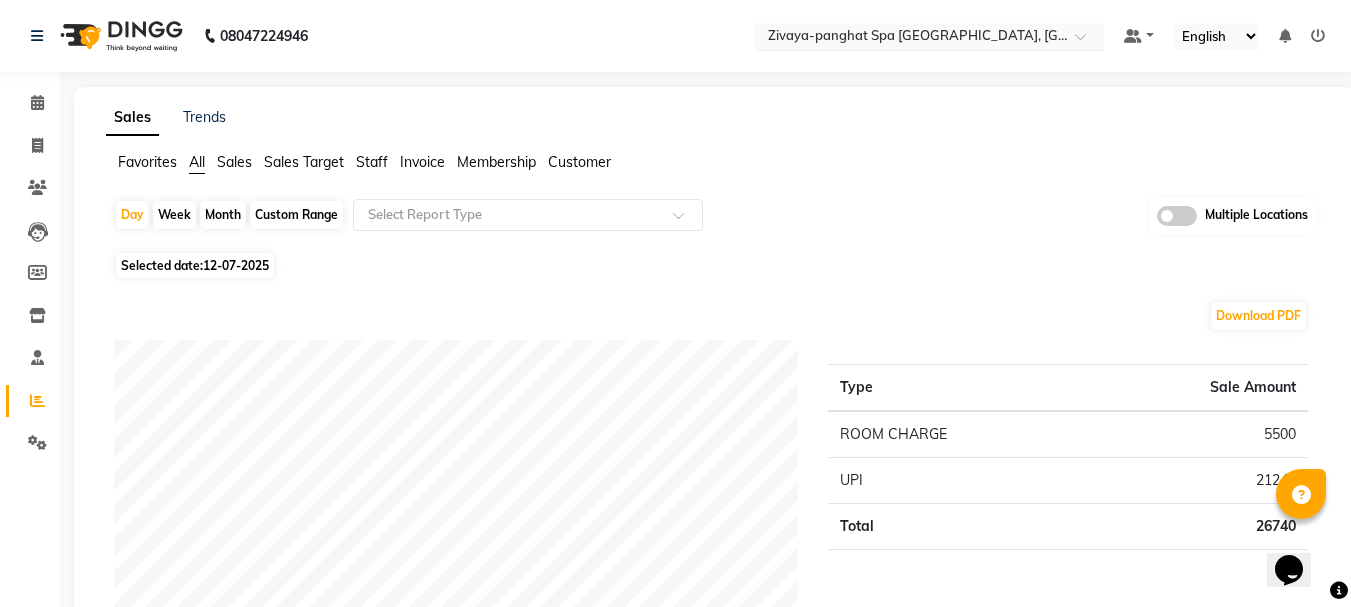 click at bounding box center (909, 38) 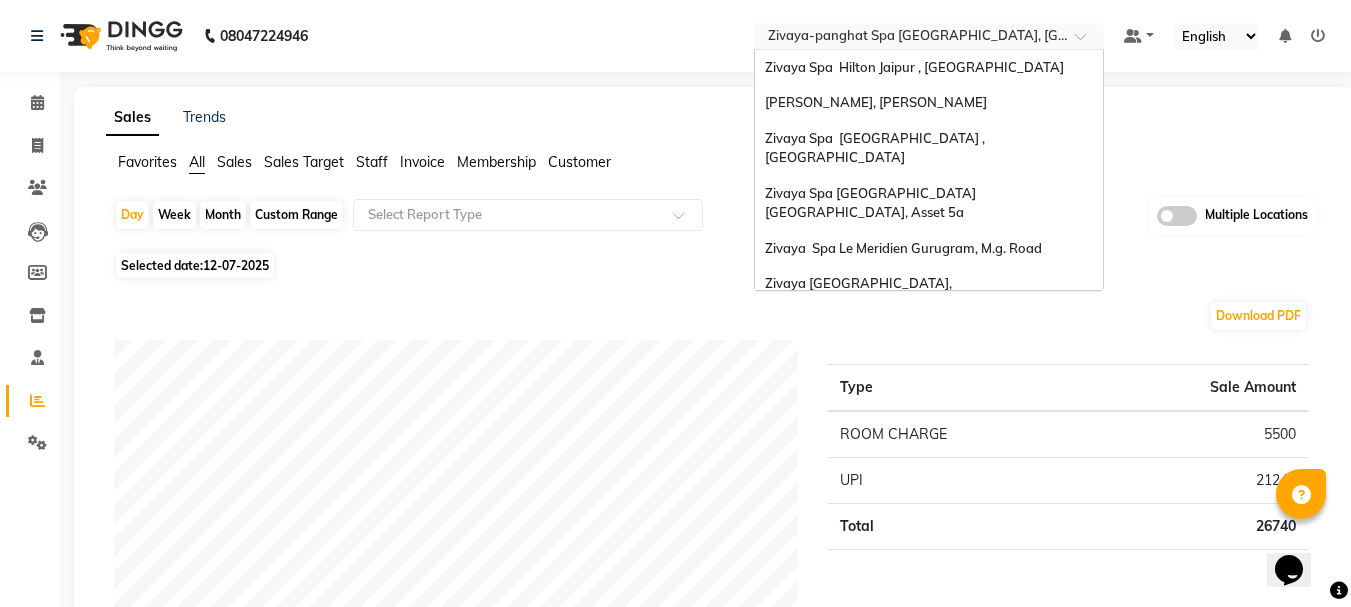 scroll, scrollTop: 206, scrollLeft: 0, axis: vertical 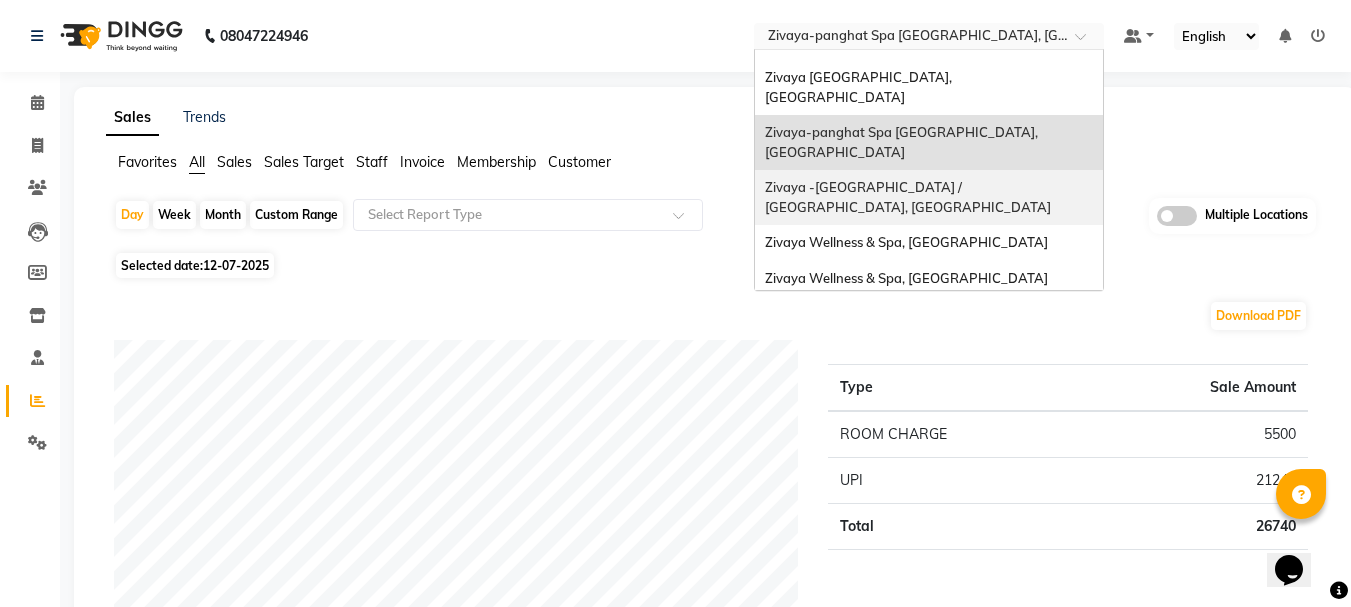 click on "Zivaya -[GEOGRAPHIC_DATA] / [GEOGRAPHIC_DATA], [GEOGRAPHIC_DATA]" at bounding box center [908, 197] 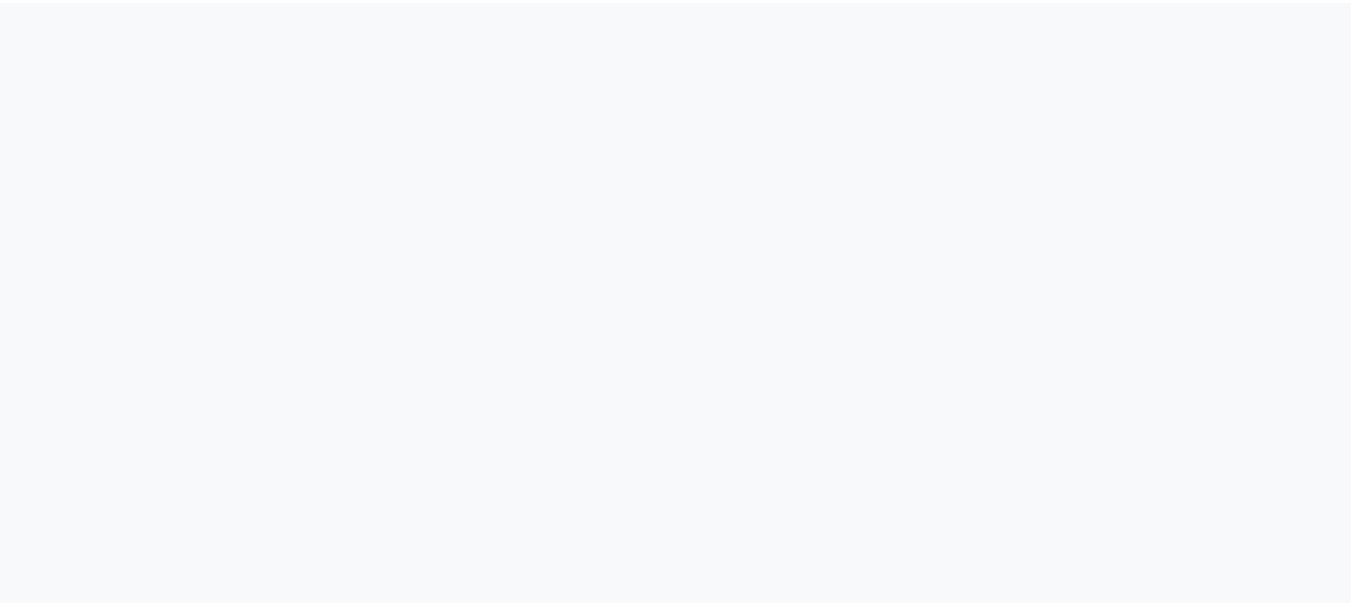scroll, scrollTop: 0, scrollLeft: 0, axis: both 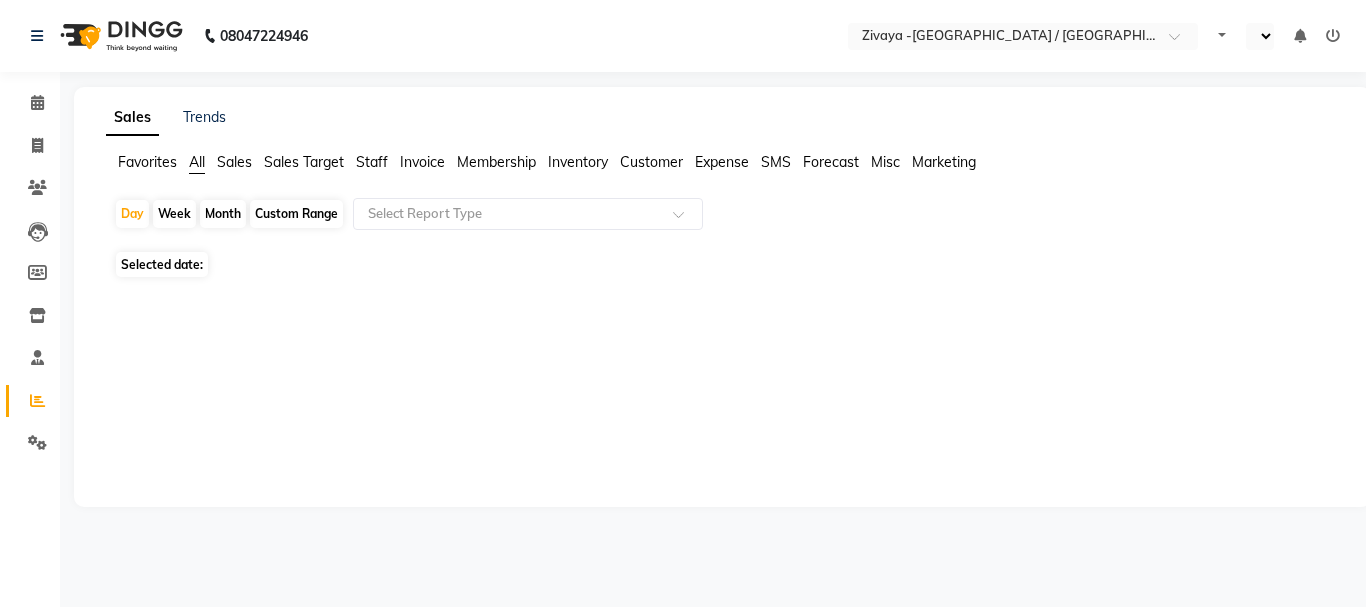 select on "en" 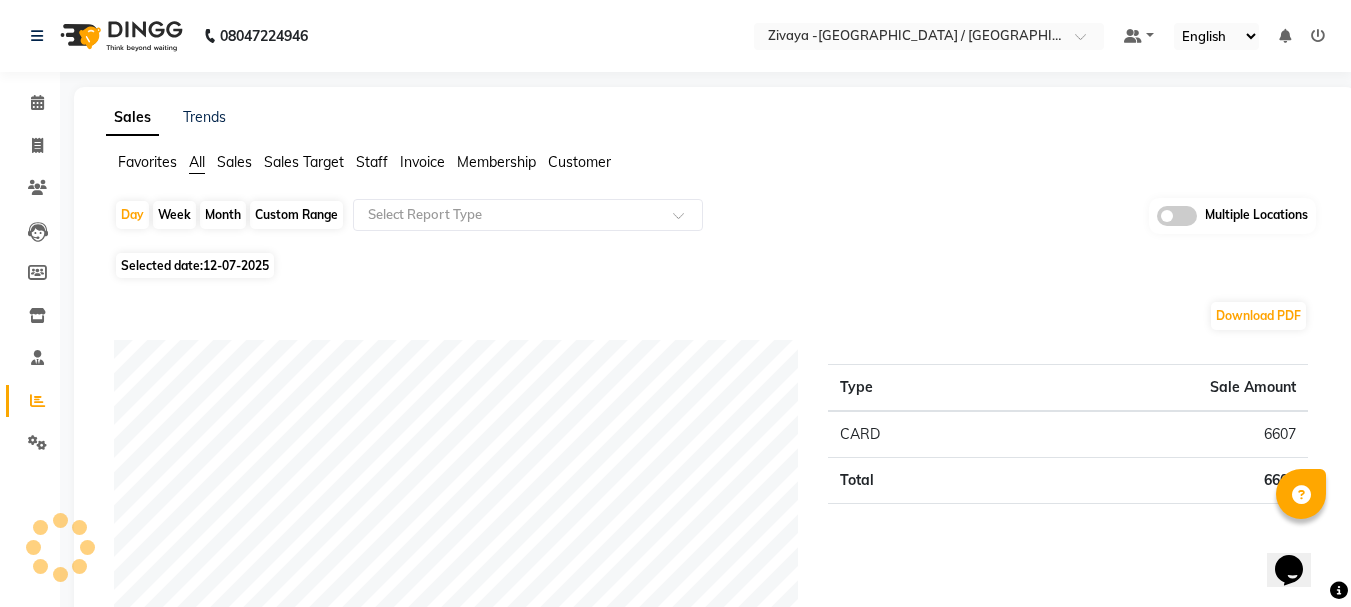 scroll, scrollTop: 0, scrollLeft: 0, axis: both 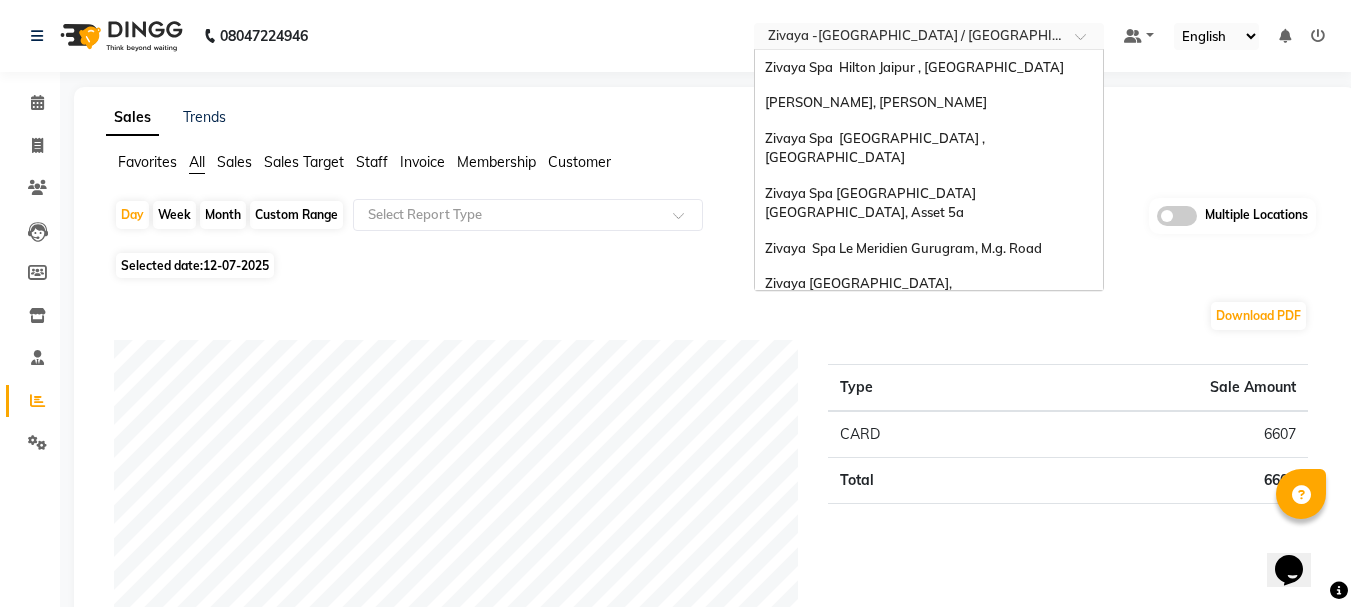 click at bounding box center (909, 38) 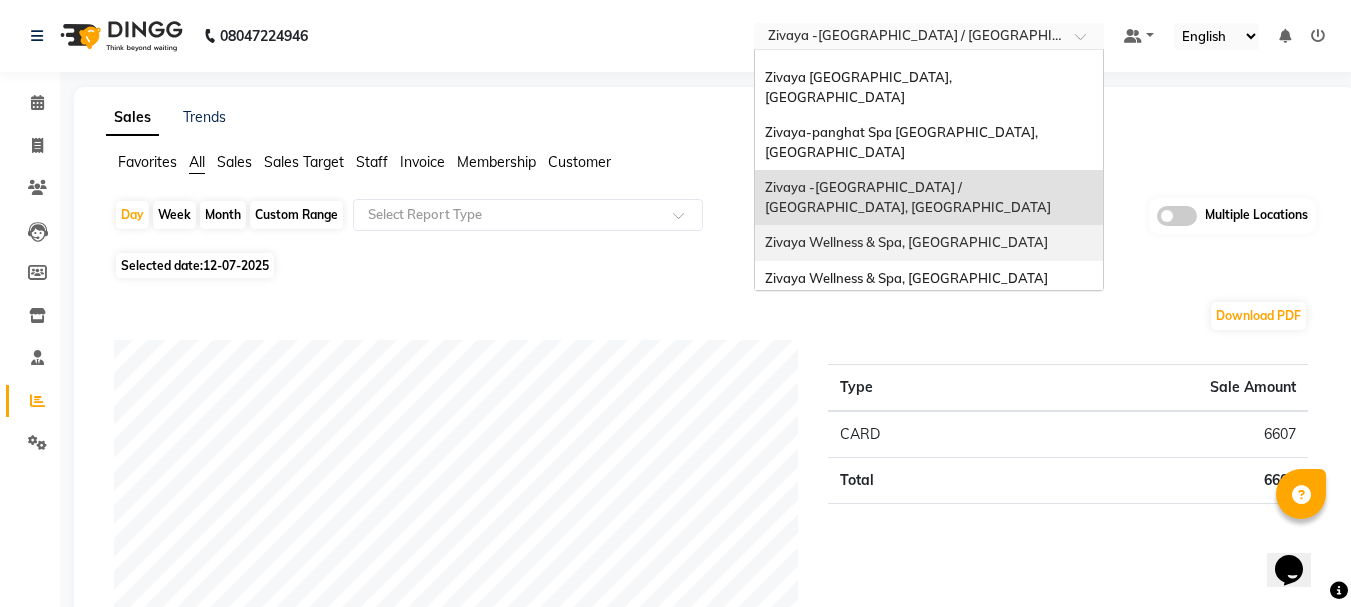 click on "Zivaya Wellness & Spa, [GEOGRAPHIC_DATA]" at bounding box center [906, 242] 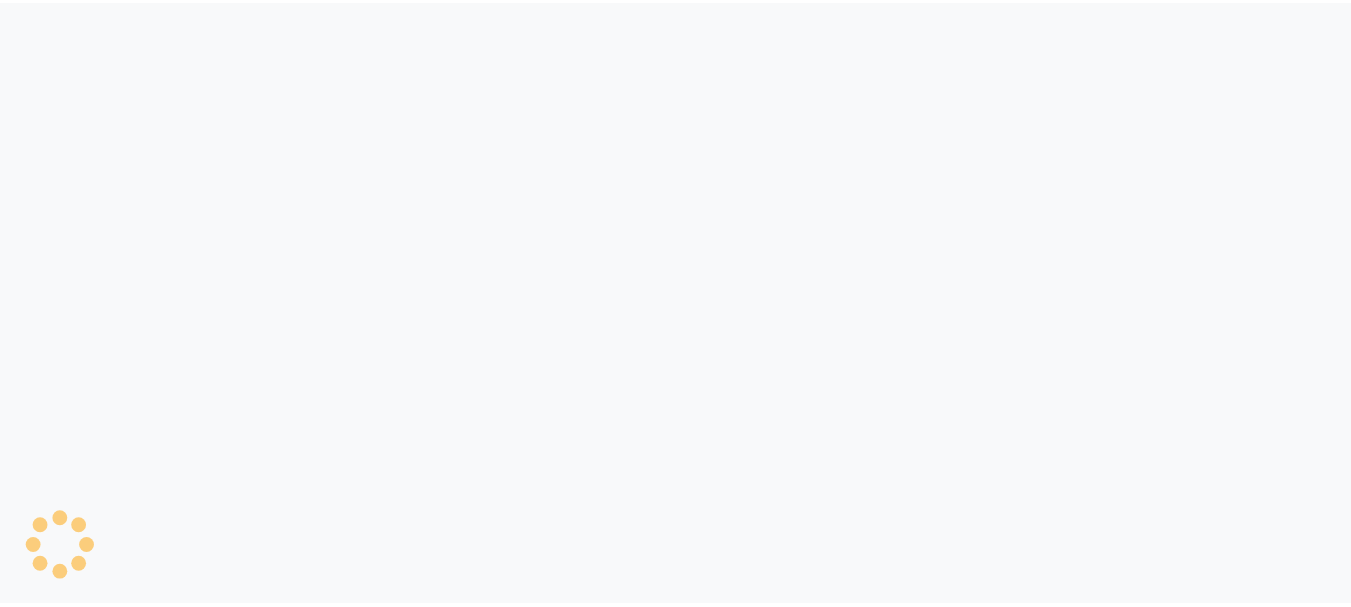 scroll, scrollTop: 0, scrollLeft: 0, axis: both 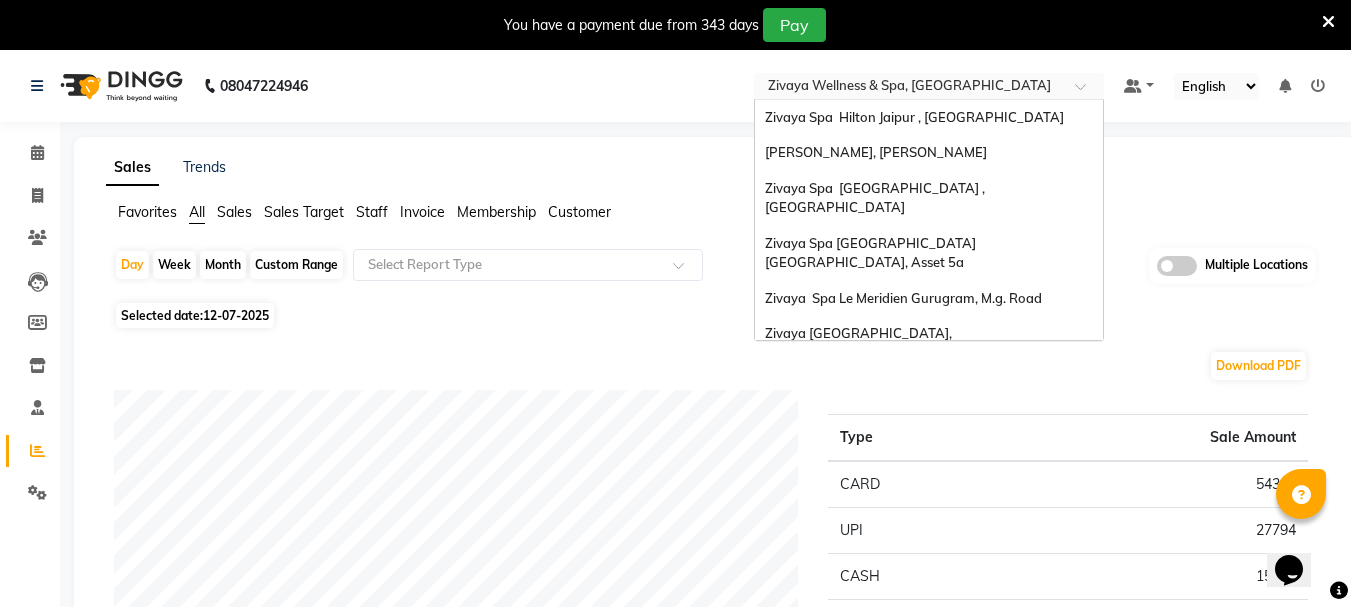 click on "×  Zivaya Wellness & Spa, Mumbai Airport" at bounding box center [909, 86] 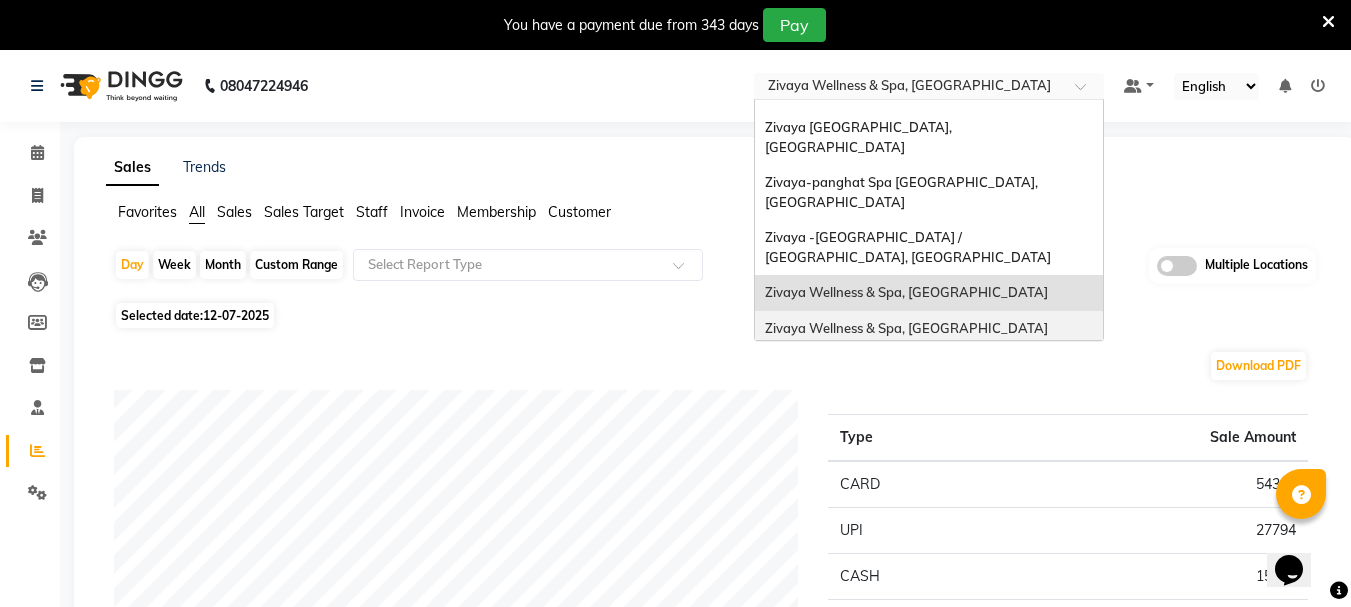 click on "Zivaya Wellness & Spa, [GEOGRAPHIC_DATA]" at bounding box center [929, 329] 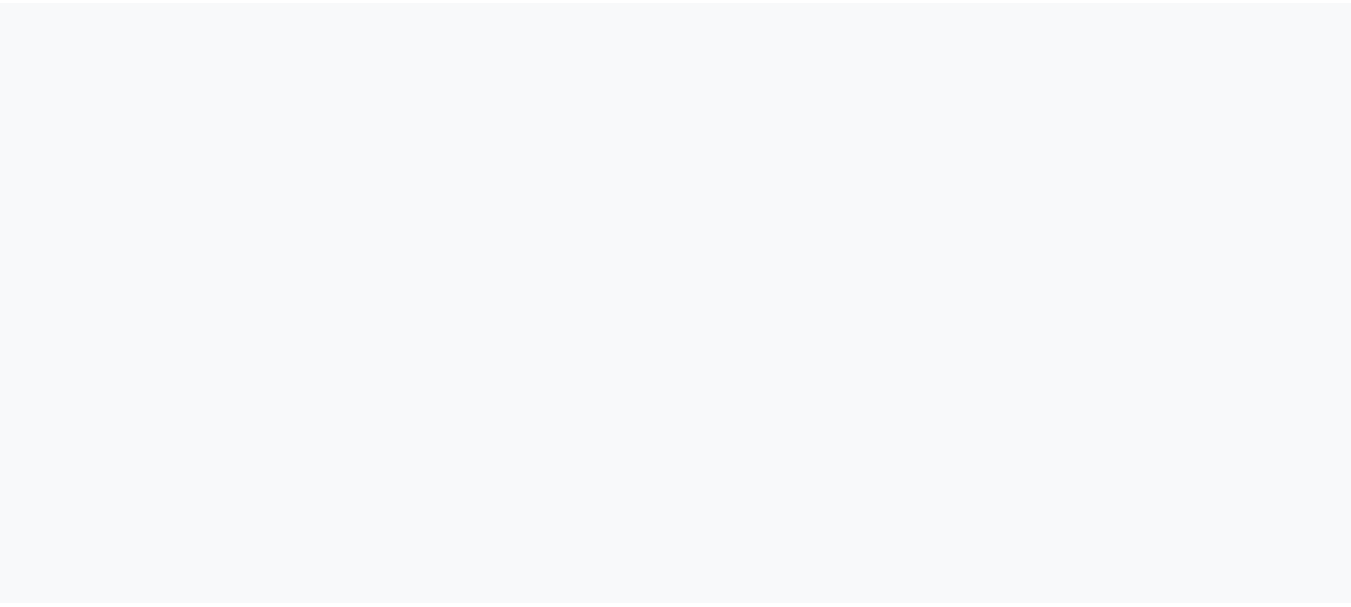 scroll, scrollTop: 0, scrollLeft: 0, axis: both 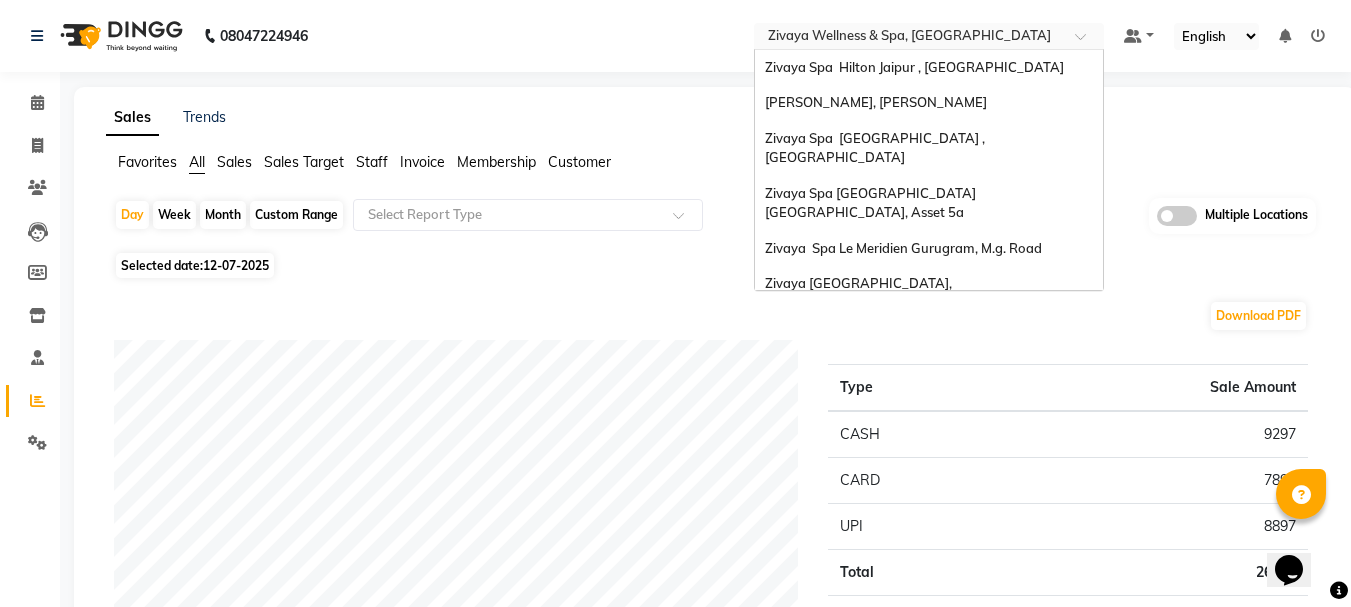 click at bounding box center [909, 38] 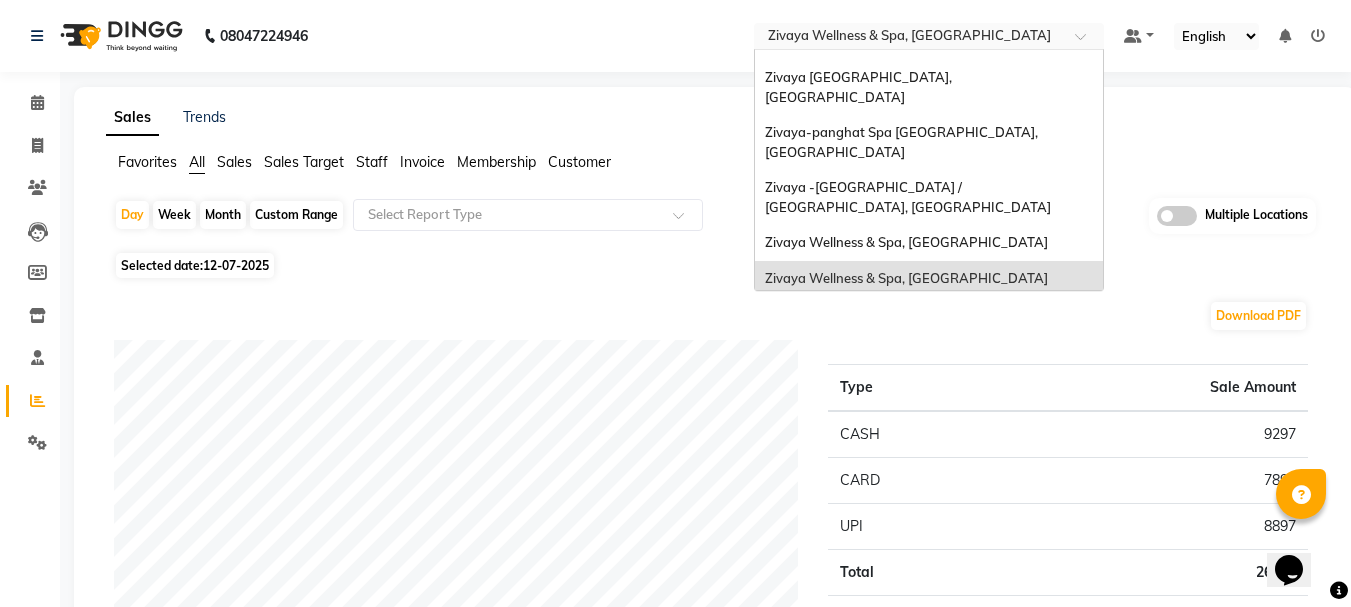 click on "The Qalm Spa, Meghdoot Garden" at bounding box center (867, 313) 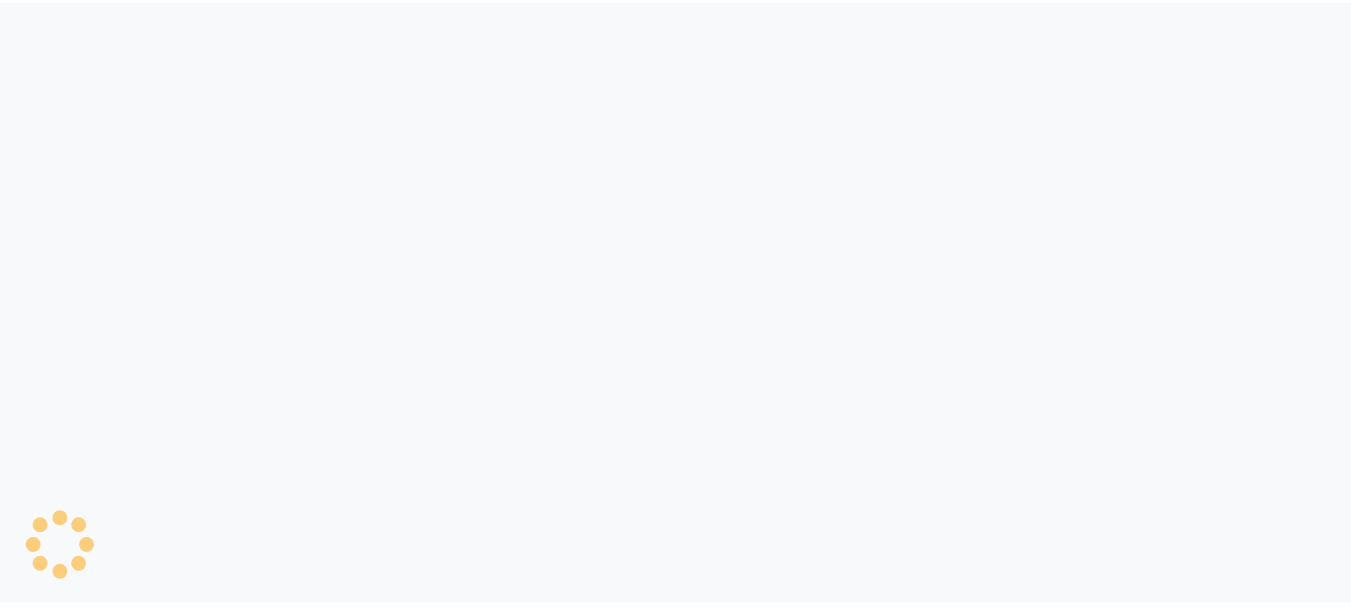 scroll, scrollTop: 0, scrollLeft: 0, axis: both 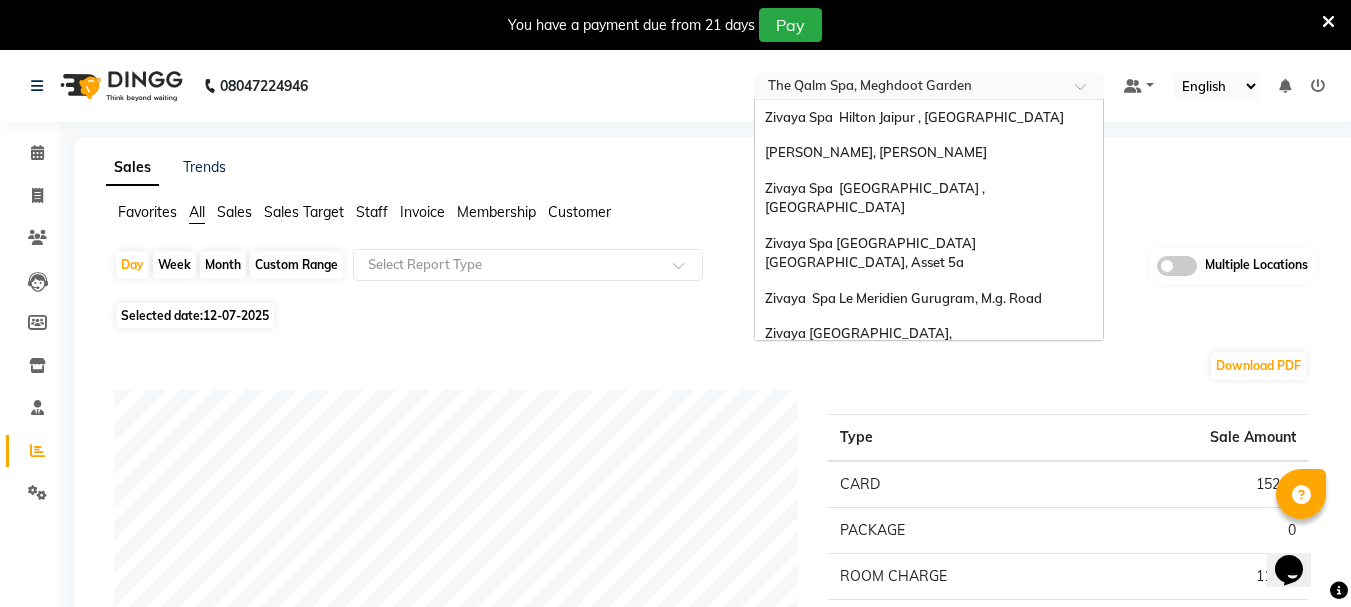 click on "Select Location × The Qalm Spa, Meghdoot Garden" at bounding box center (929, 86) 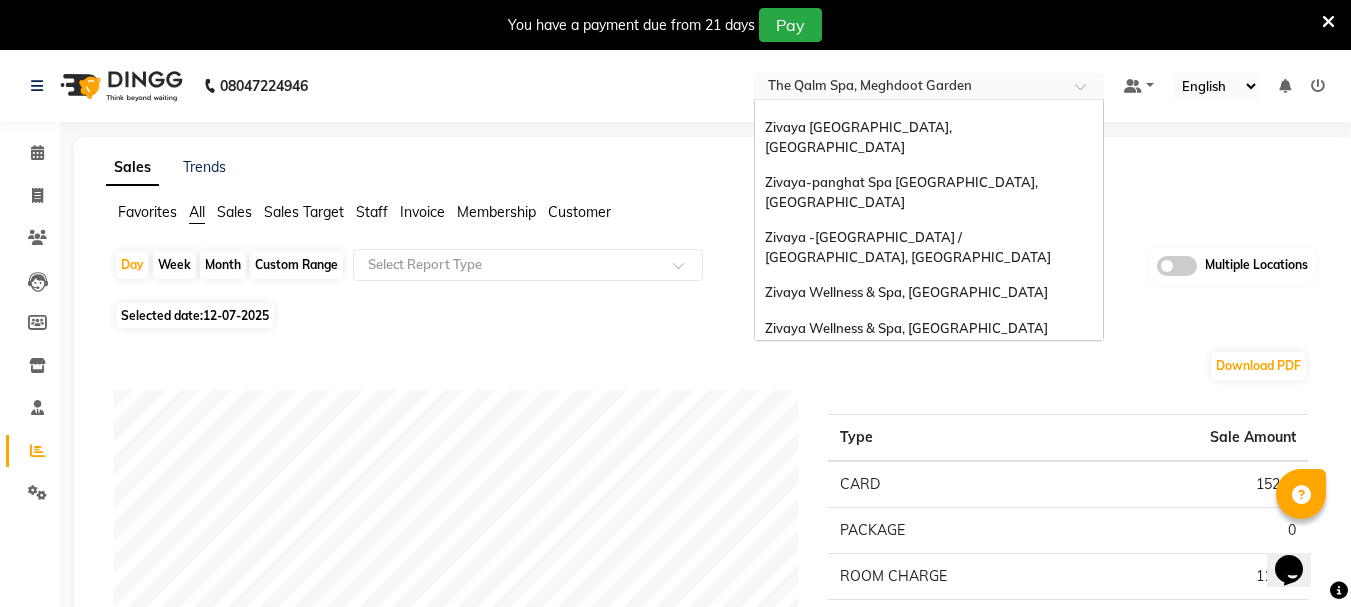 click on "[PERSON_NAME], Aerocity" at bounding box center (929, 400) 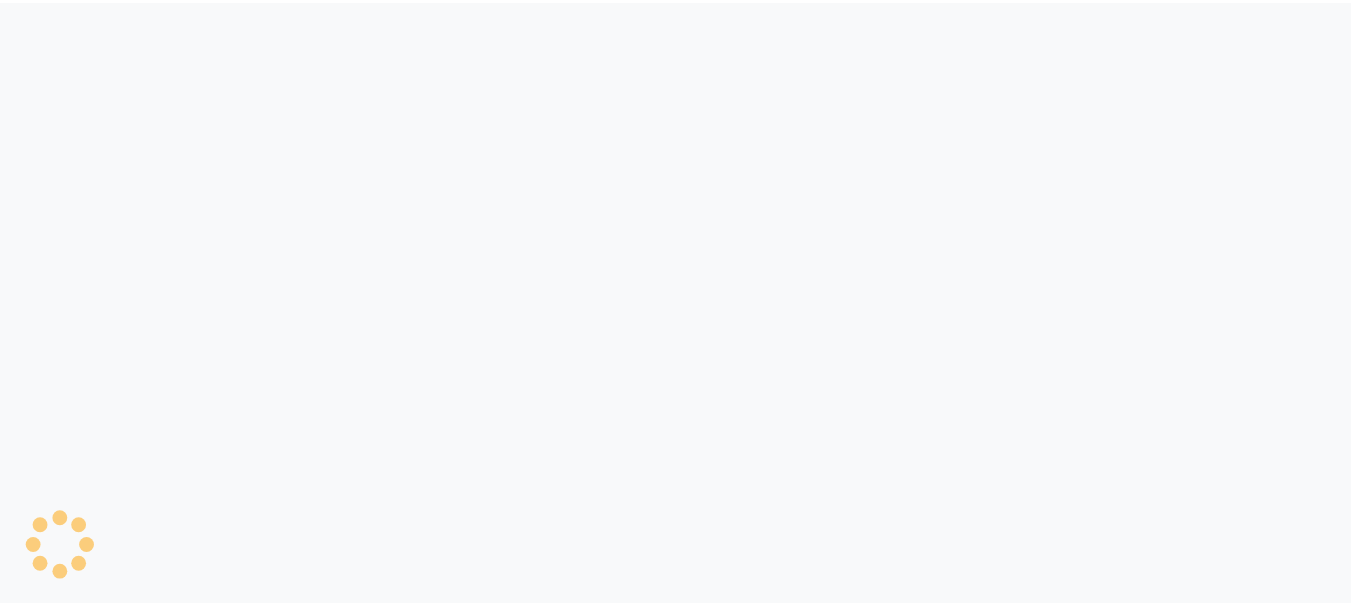 scroll, scrollTop: 0, scrollLeft: 0, axis: both 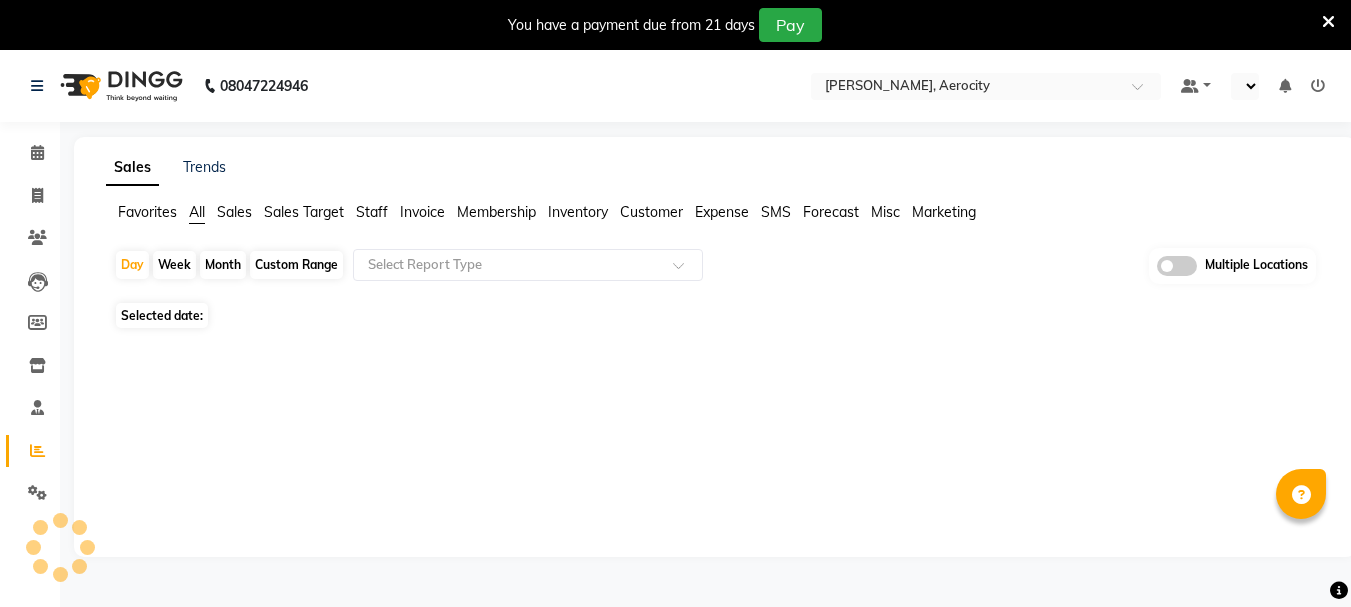 select on "en" 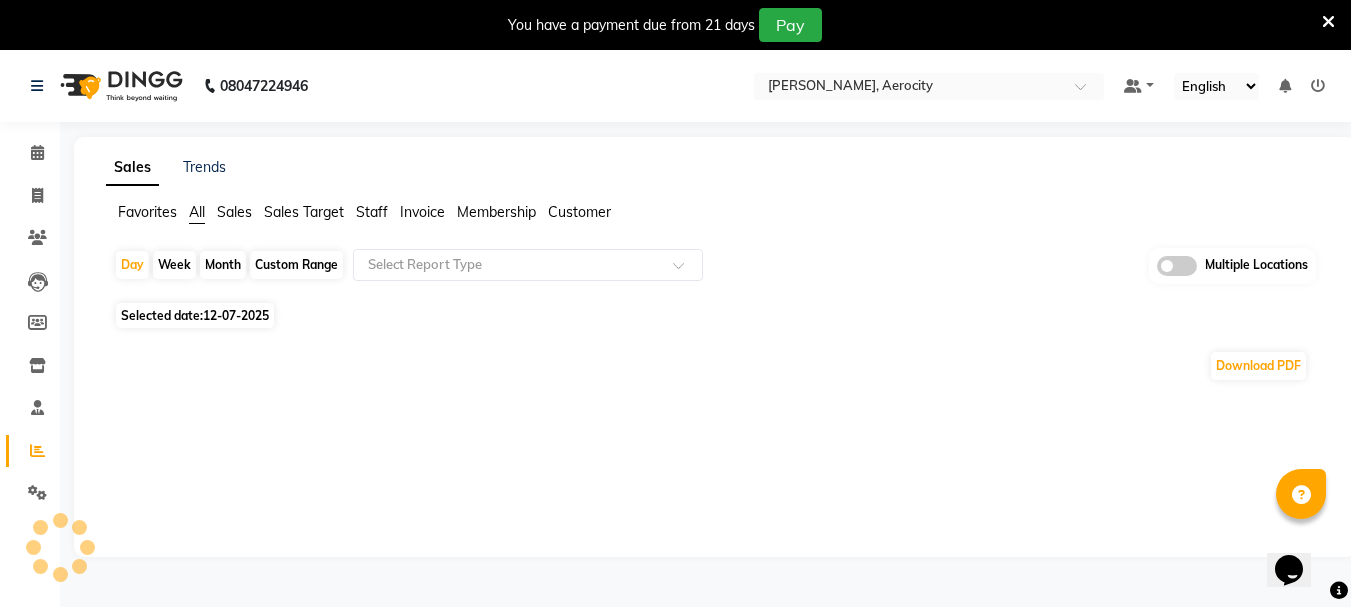 scroll, scrollTop: 0, scrollLeft: 0, axis: both 